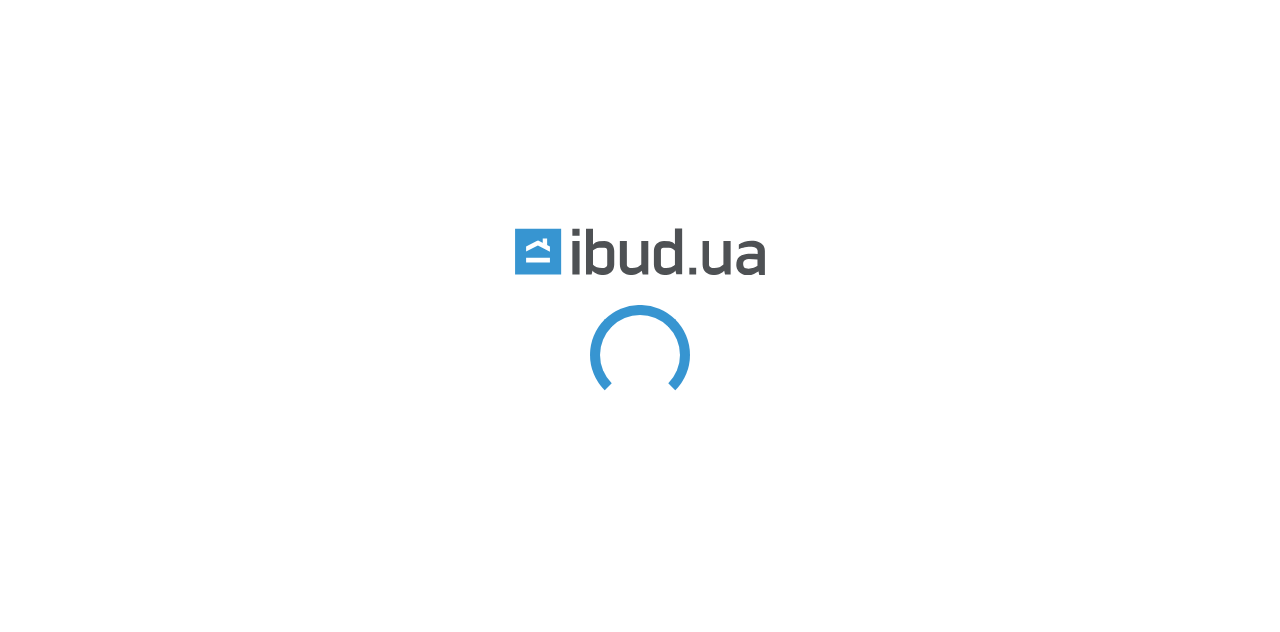 scroll, scrollTop: 0, scrollLeft: 0, axis: both 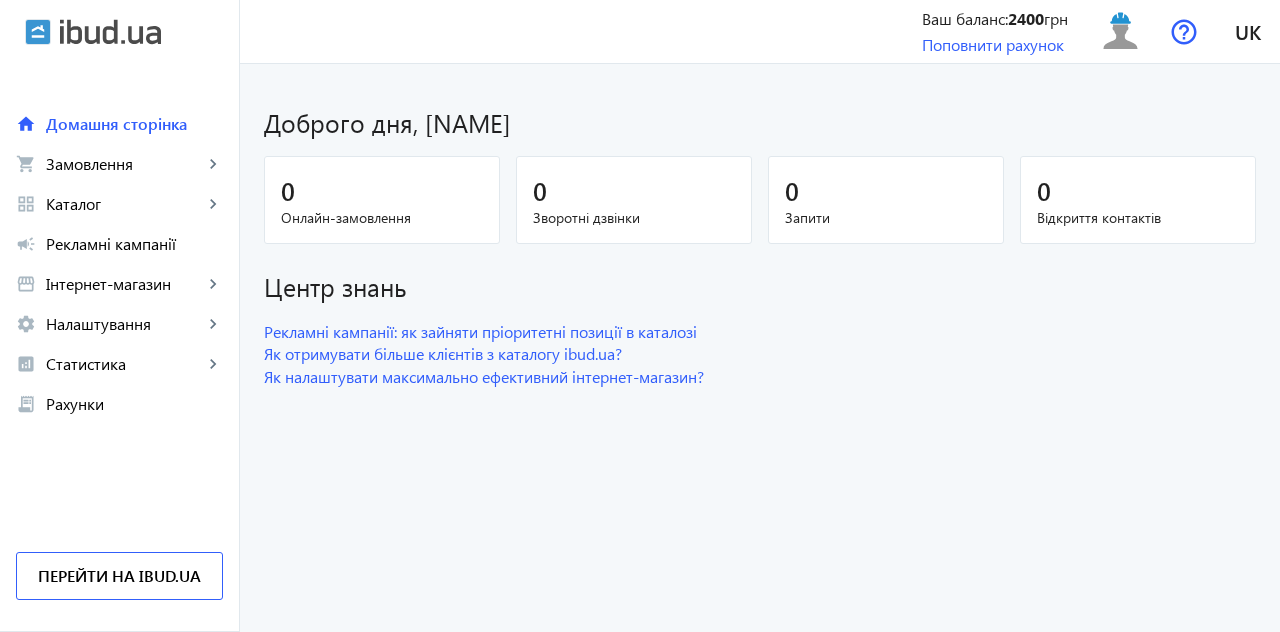 click on "settings Налаштування keyboard_arrow_right" 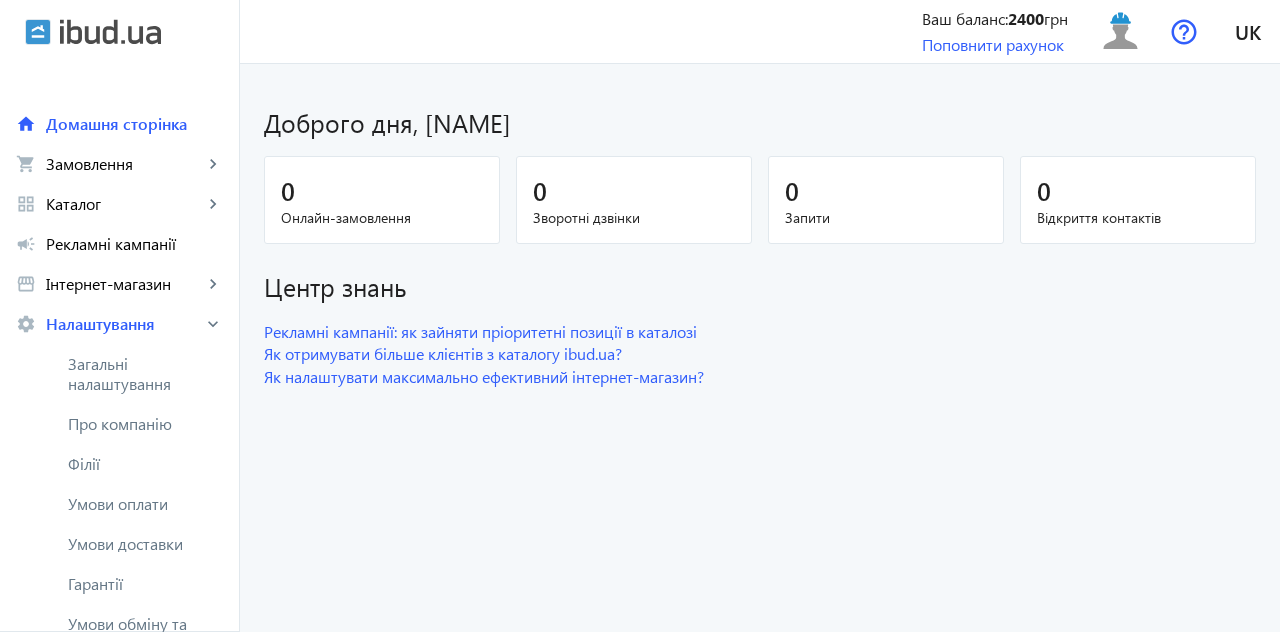 scroll, scrollTop: 0, scrollLeft: 0, axis: both 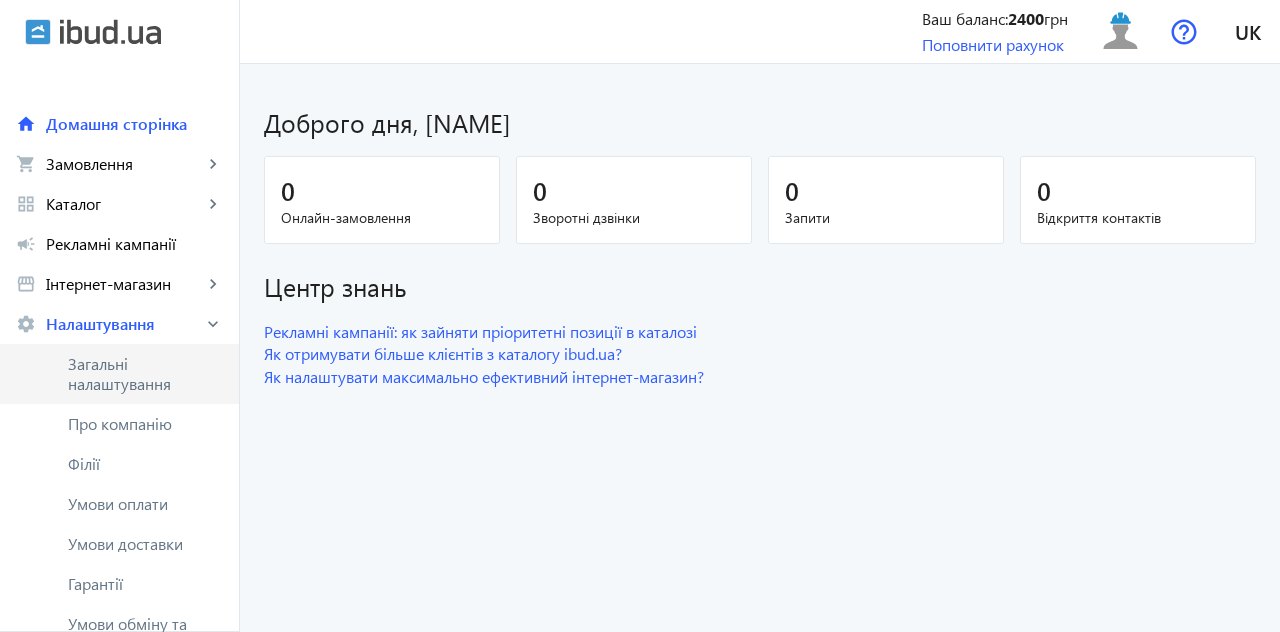 click on "Загальні налаштування" 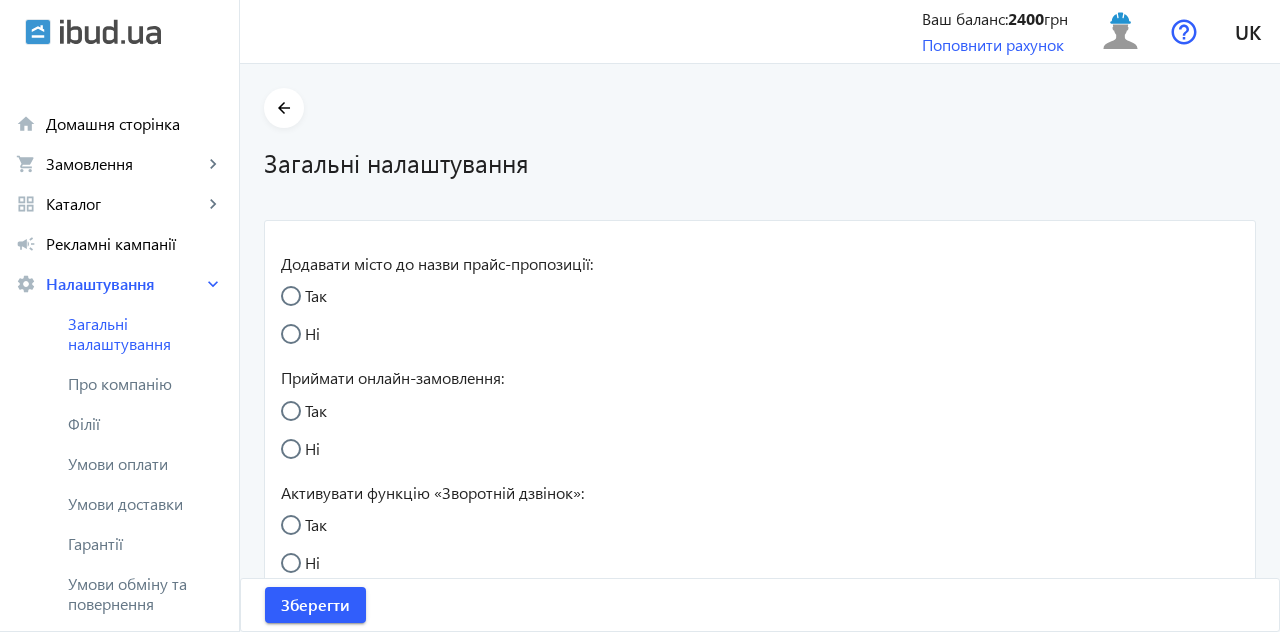 radio on "true" 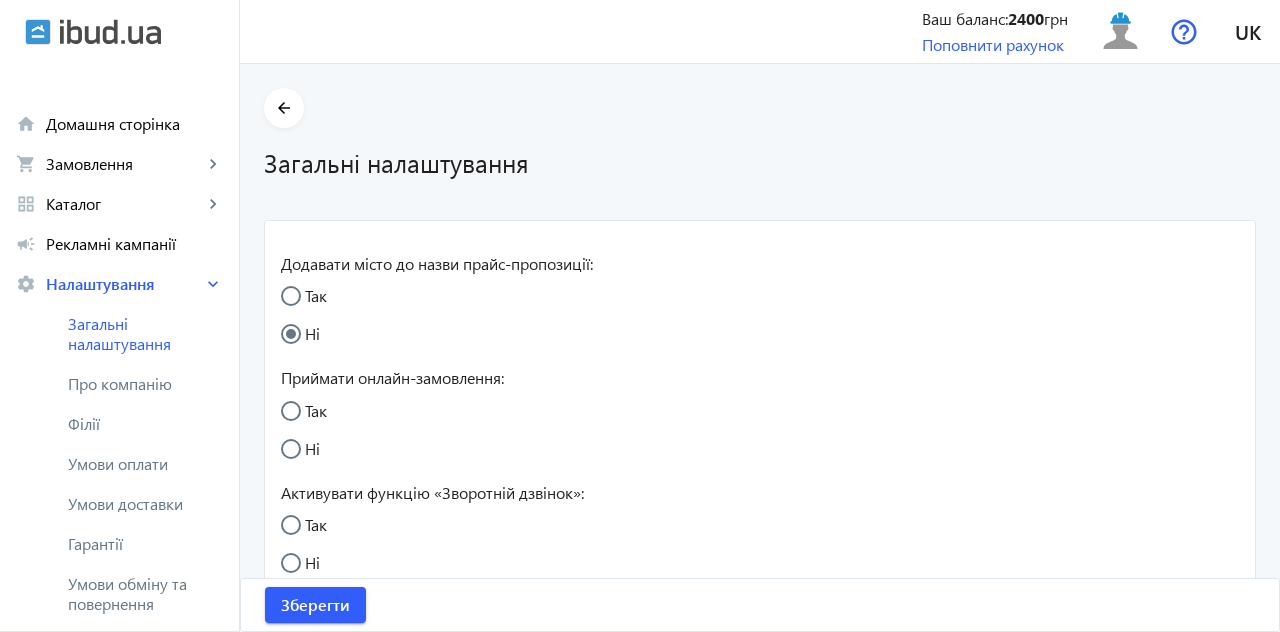 radio on "true" 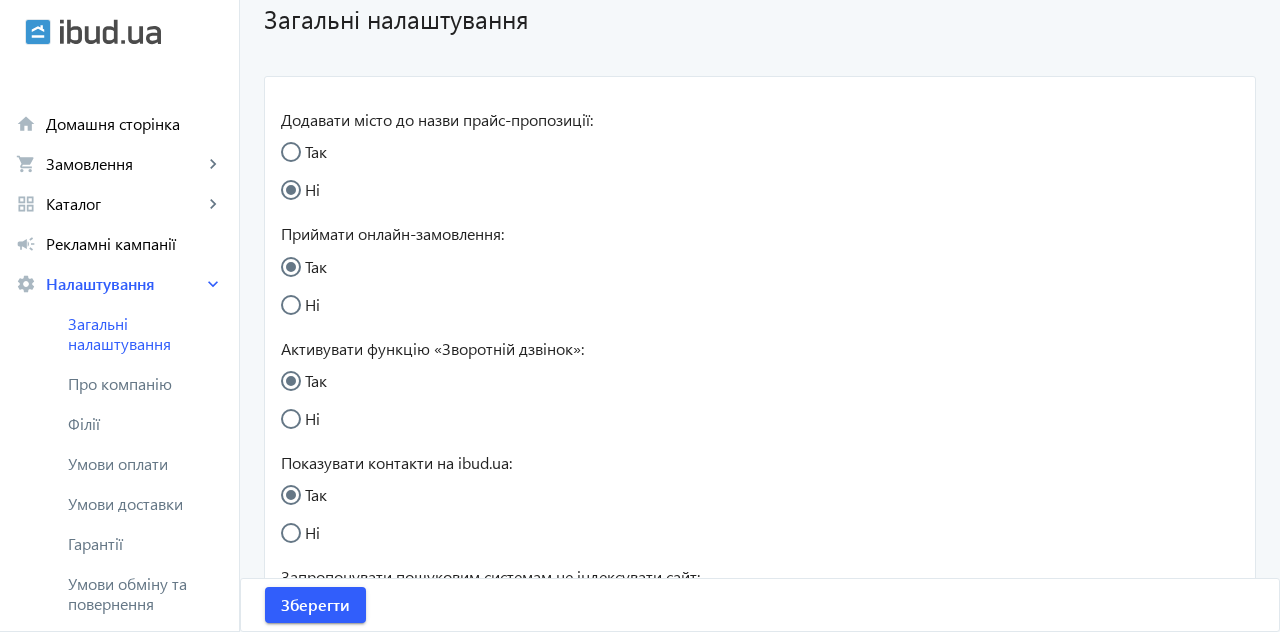 scroll, scrollTop: 122, scrollLeft: 0, axis: vertical 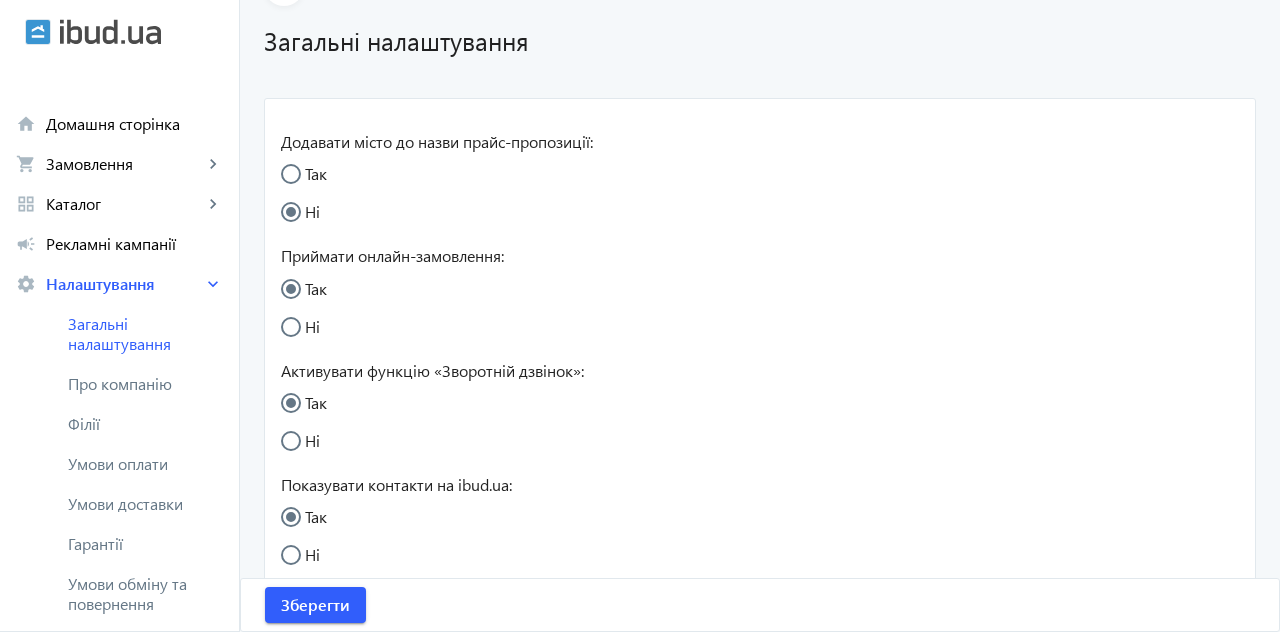 click on "Про компанію" 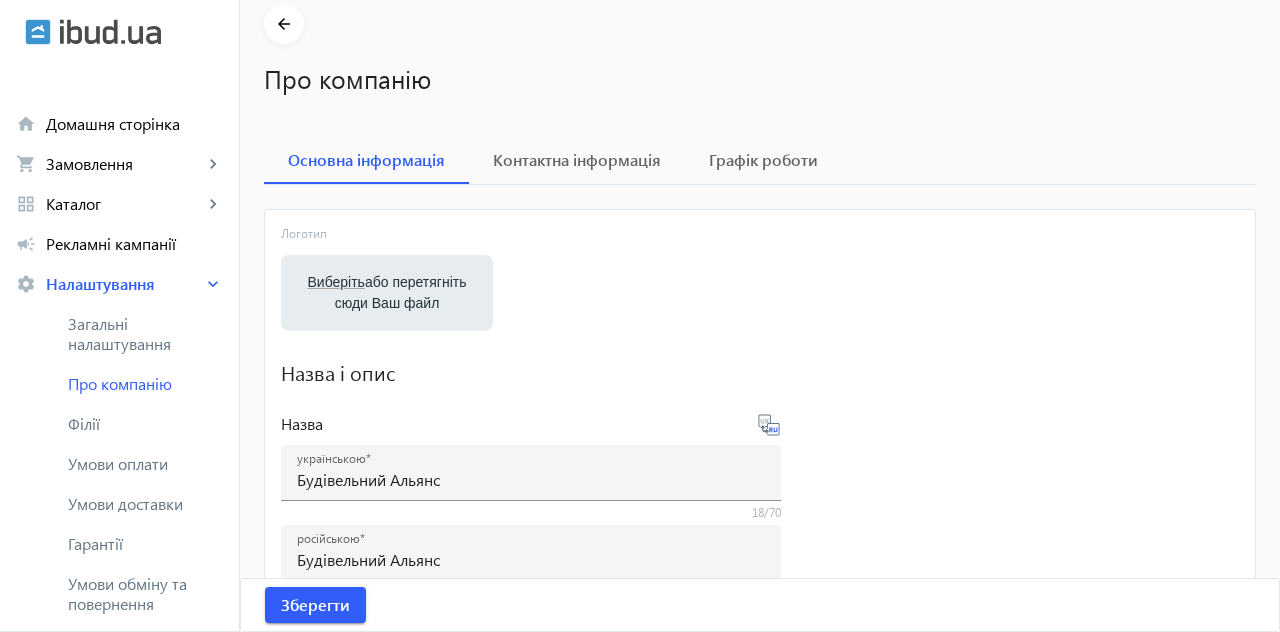 scroll, scrollTop: 78, scrollLeft: 0, axis: vertical 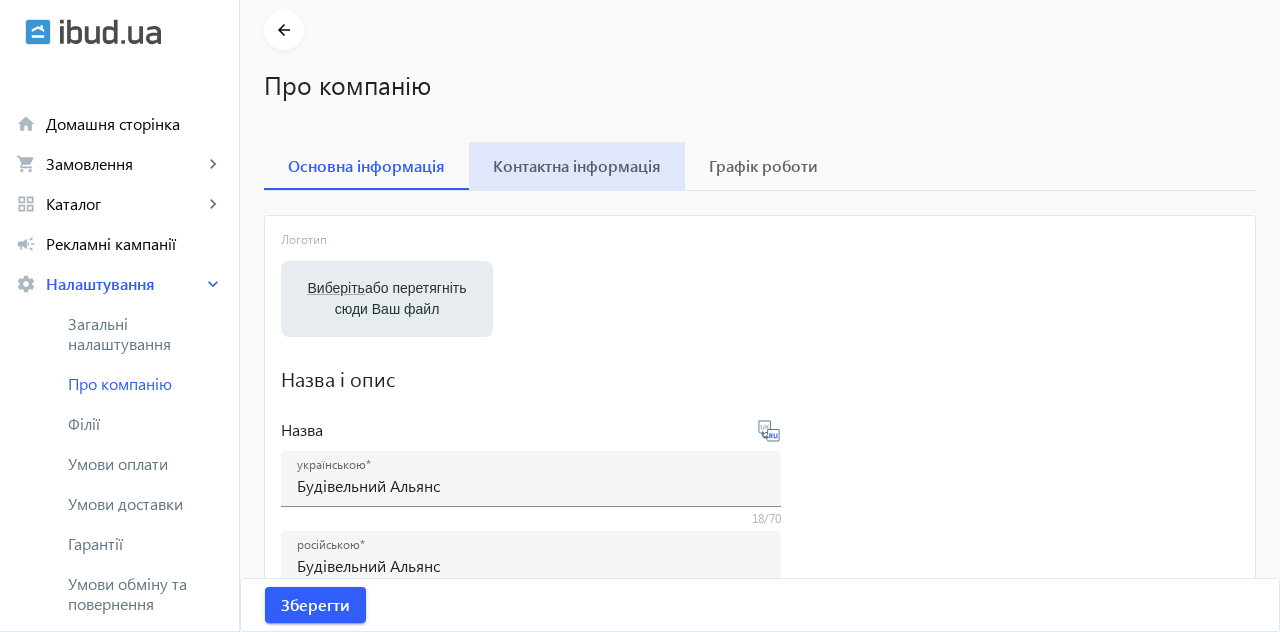 click on "Контактна інформація" at bounding box center [577, 166] 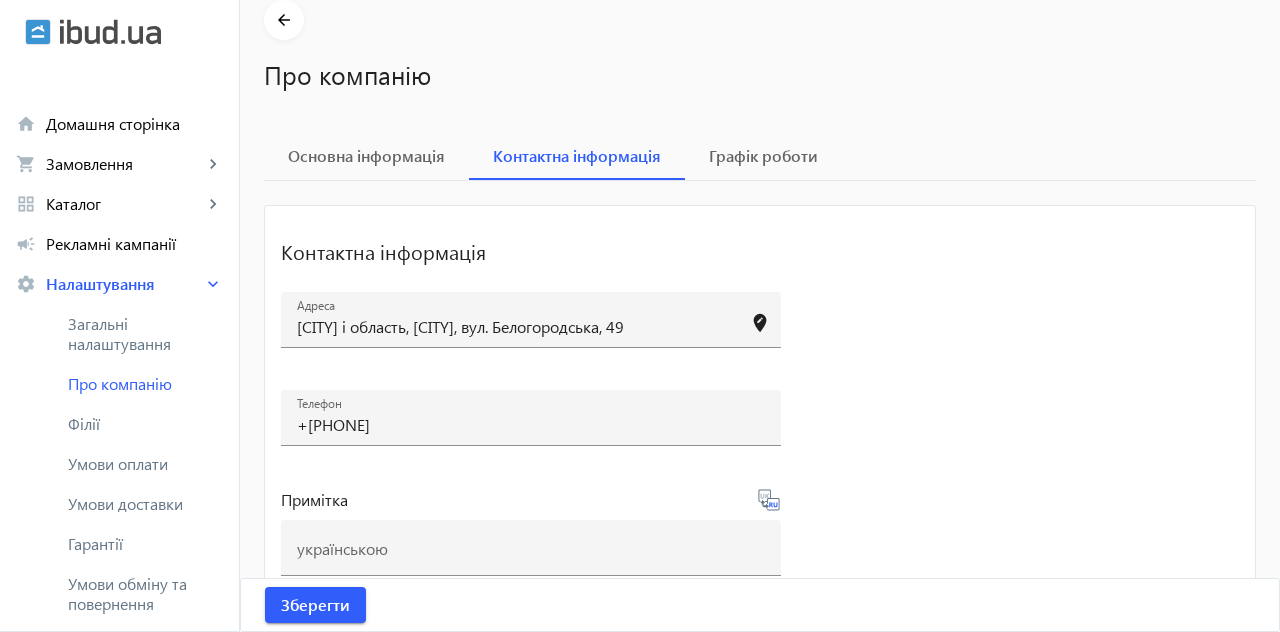 scroll, scrollTop: 78, scrollLeft: 0, axis: vertical 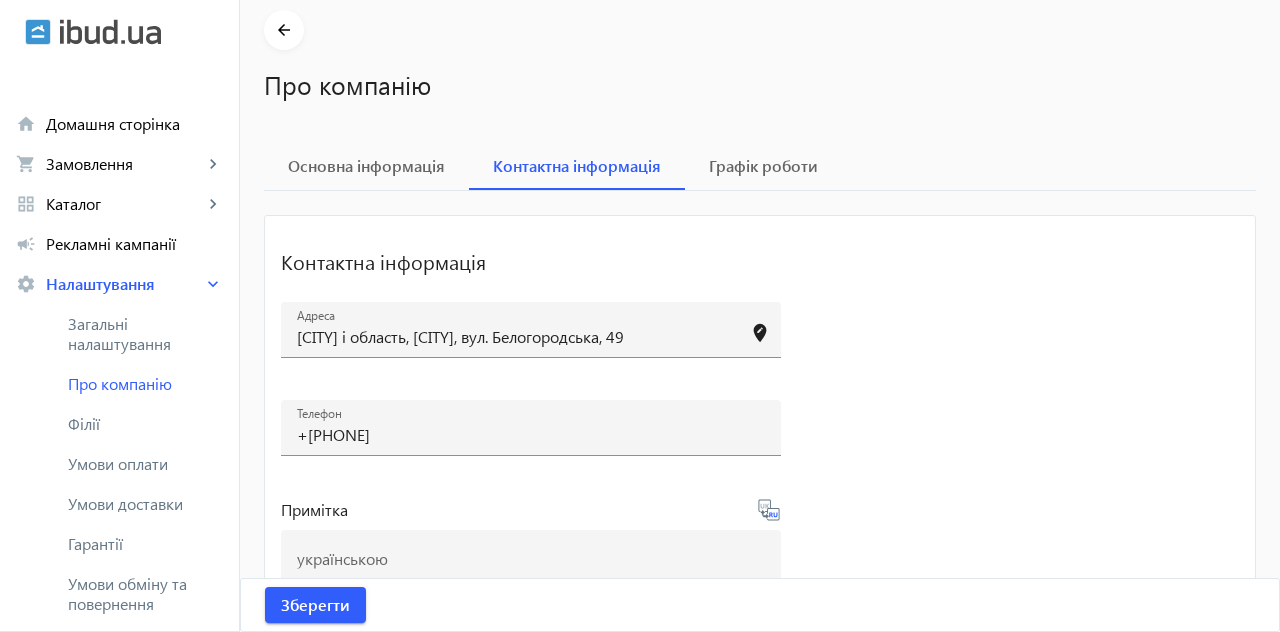 click on "Графік роботи" at bounding box center [763, 166] 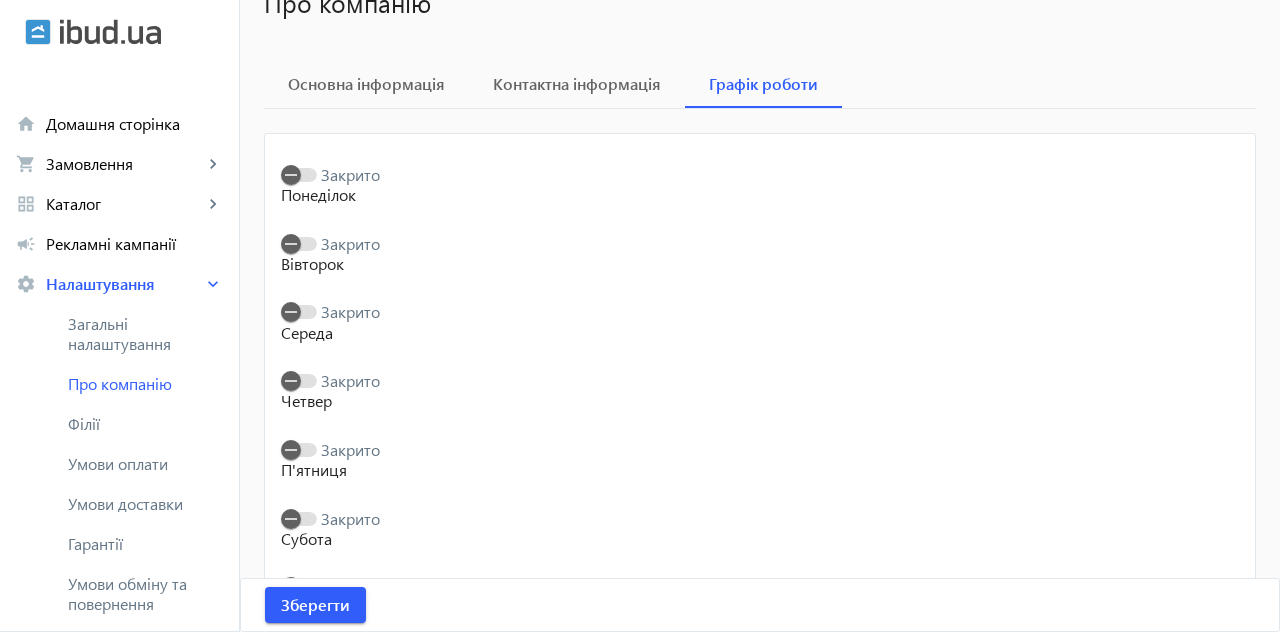 scroll, scrollTop: 145, scrollLeft: 0, axis: vertical 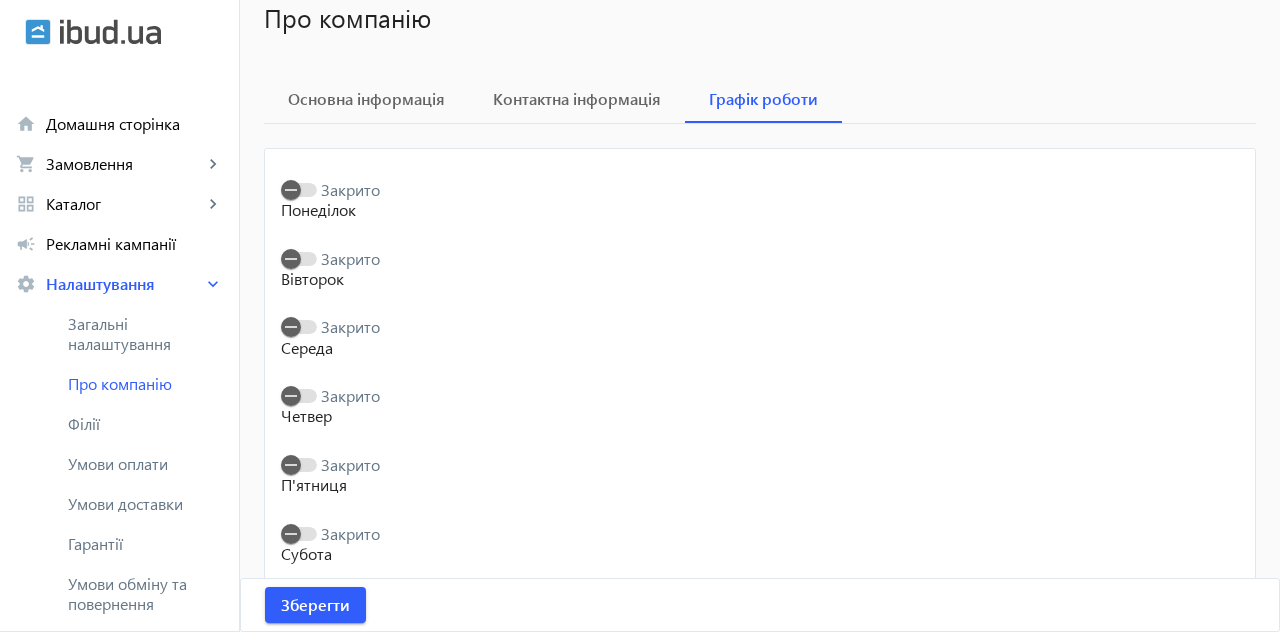 click on "Умови оплати" 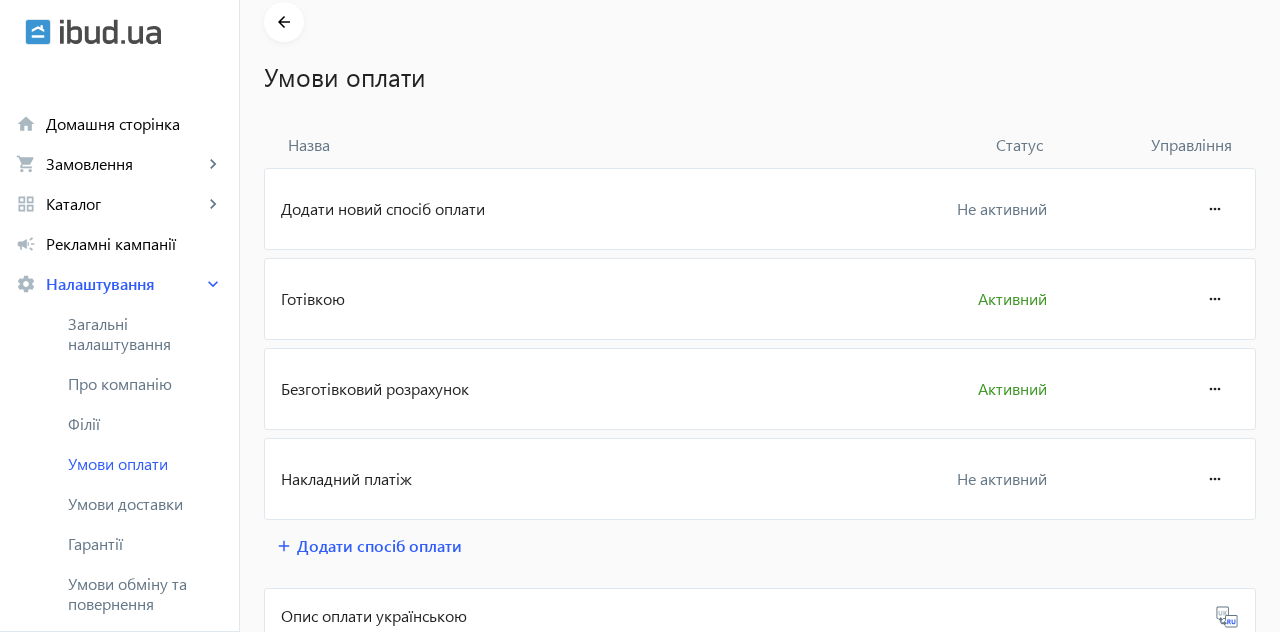 scroll, scrollTop: 85, scrollLeft: 0, axis: vertical 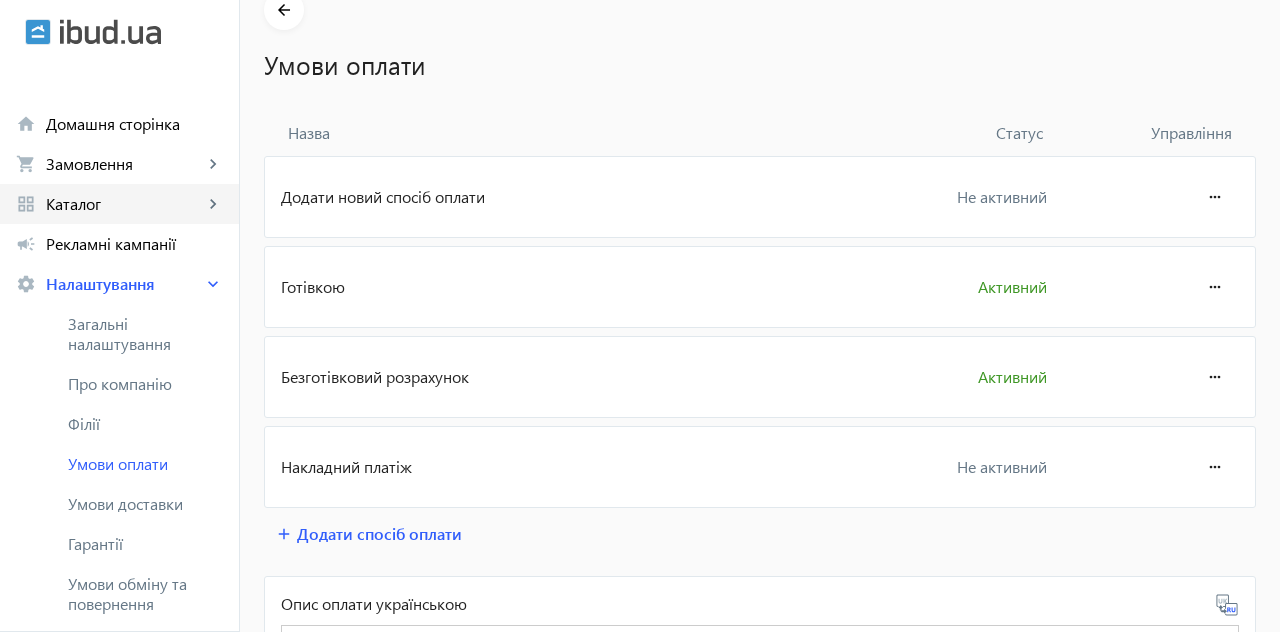 click on "Каталог" 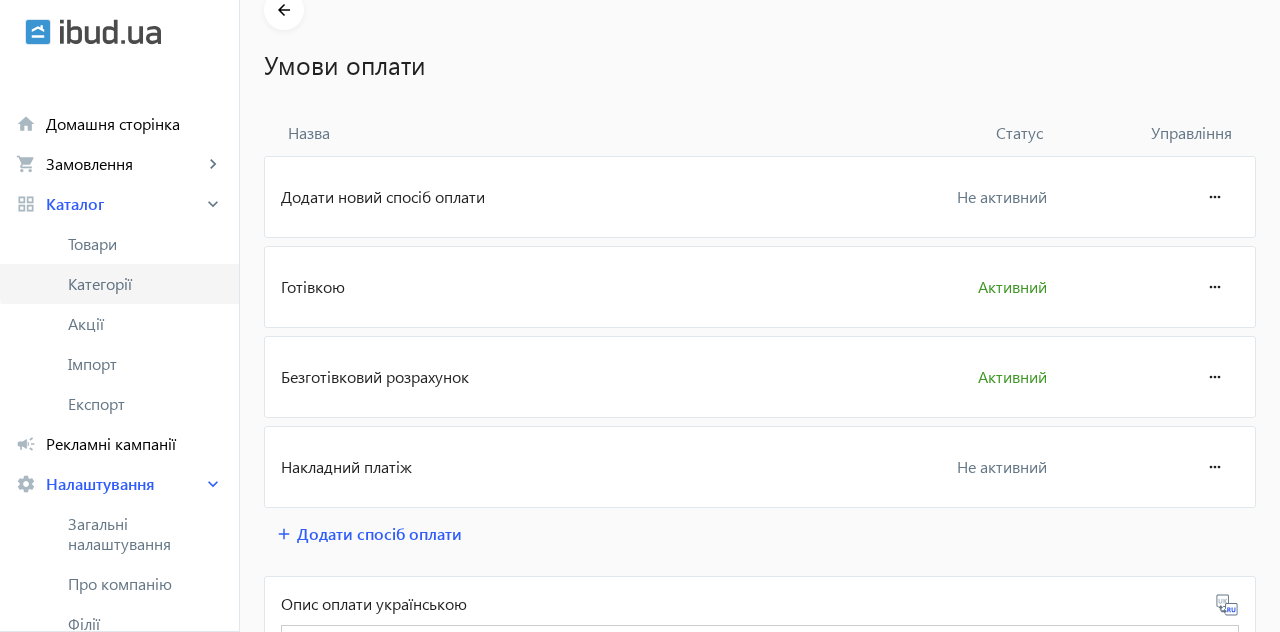 click on "Категорії" 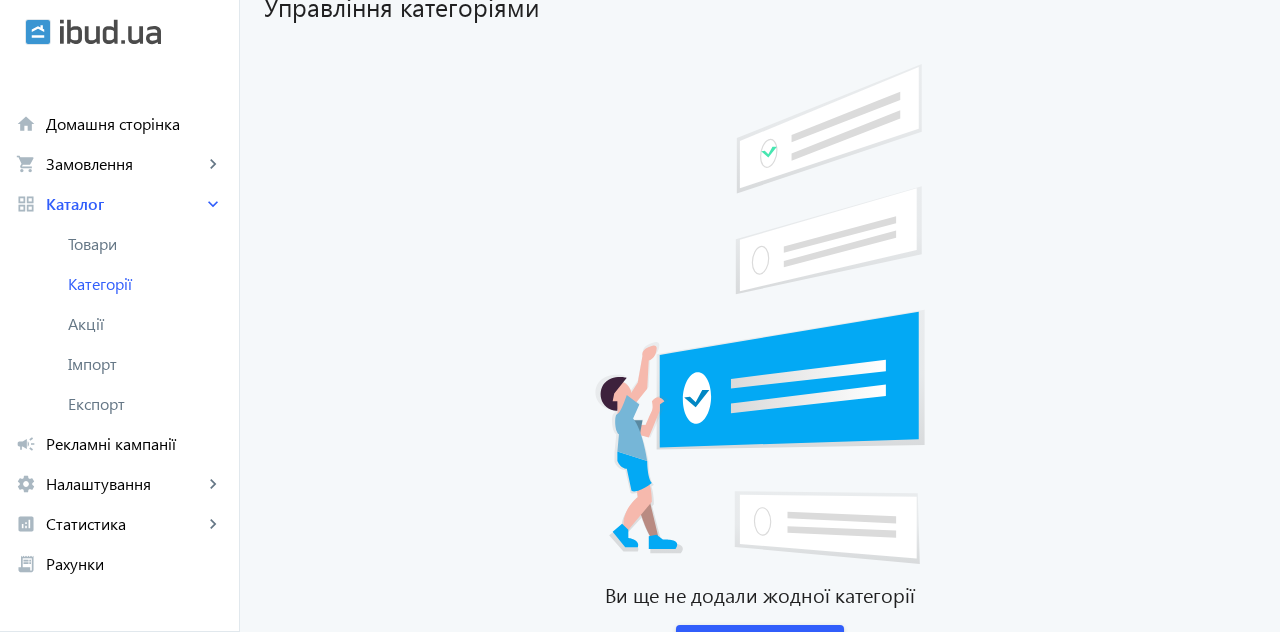 scroll, scrollTop: 156, scrollLeft: 0, axis: vertical 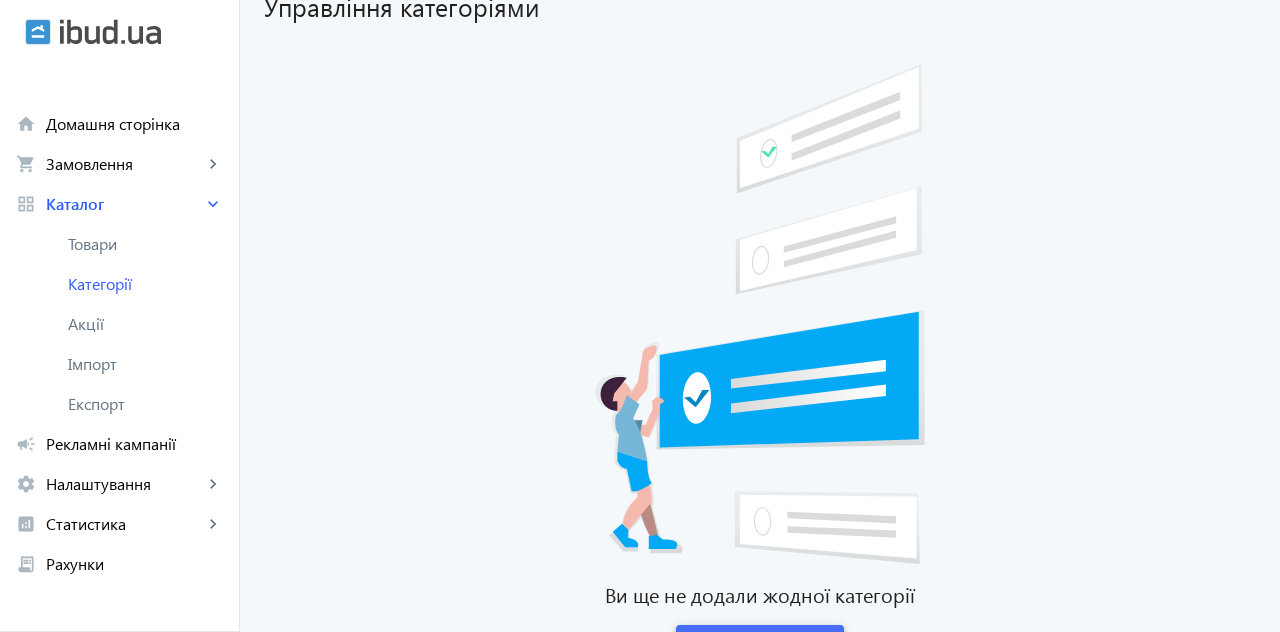 click on "Додати категорію" 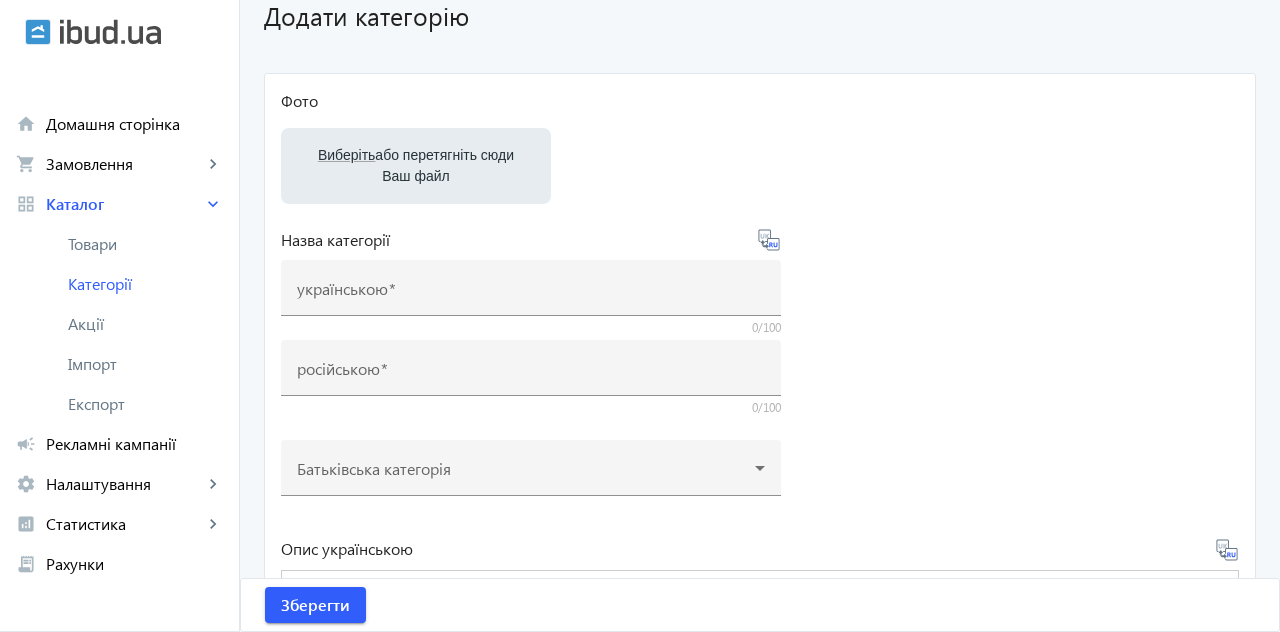 scroll, scrollTop: 114, scrollLeft: 0, axis: vertical 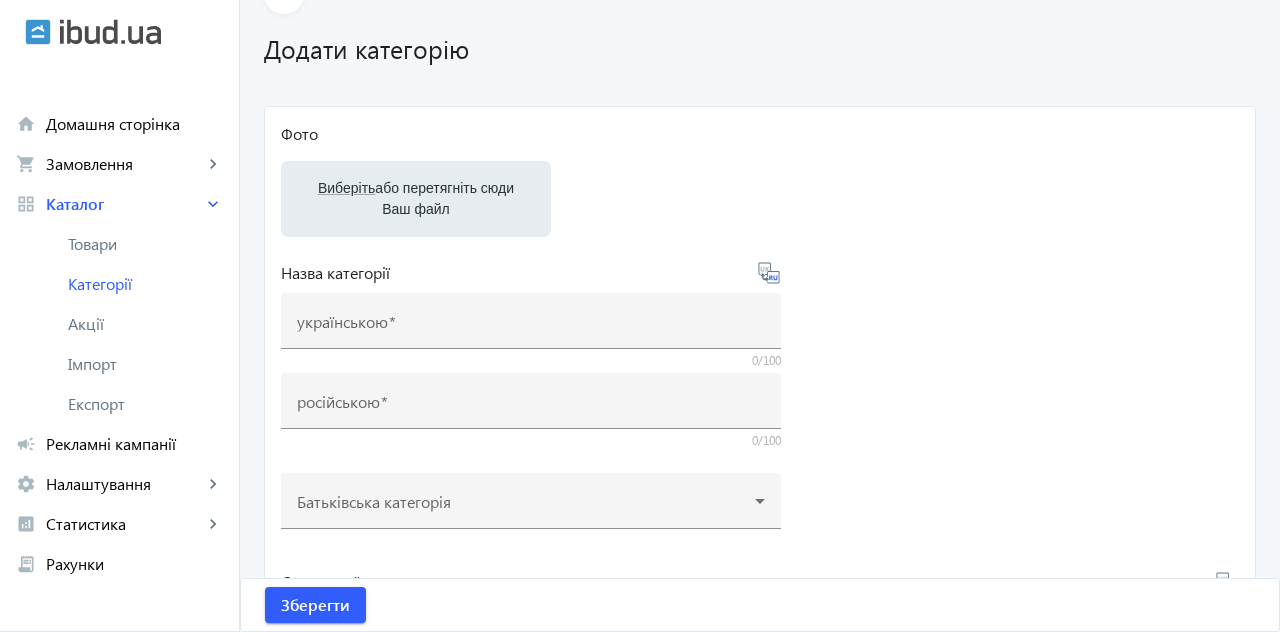 click 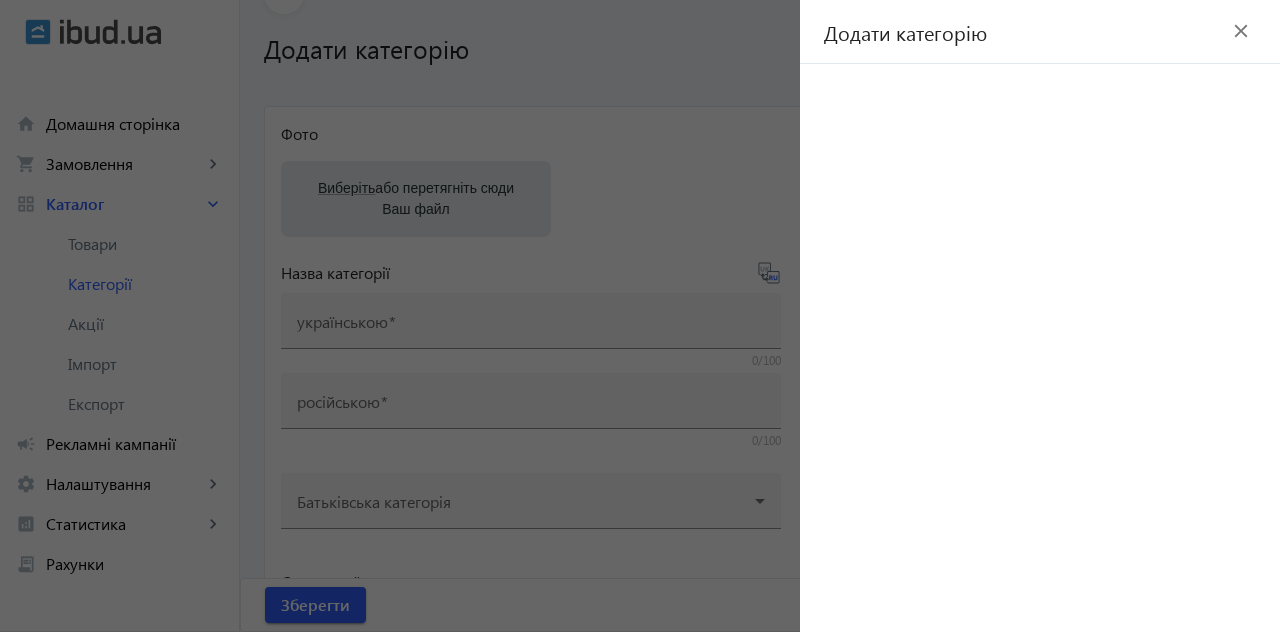 click on "close" 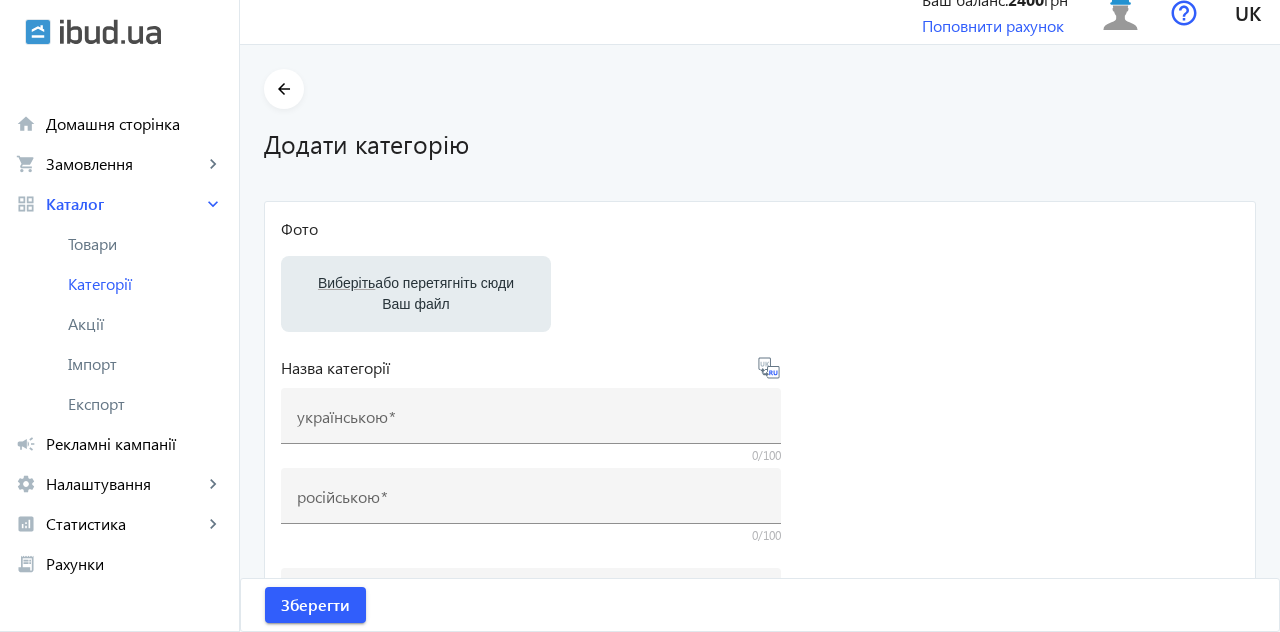 scroll, scrollTop: 0, scrollLeft: 0, axis: both 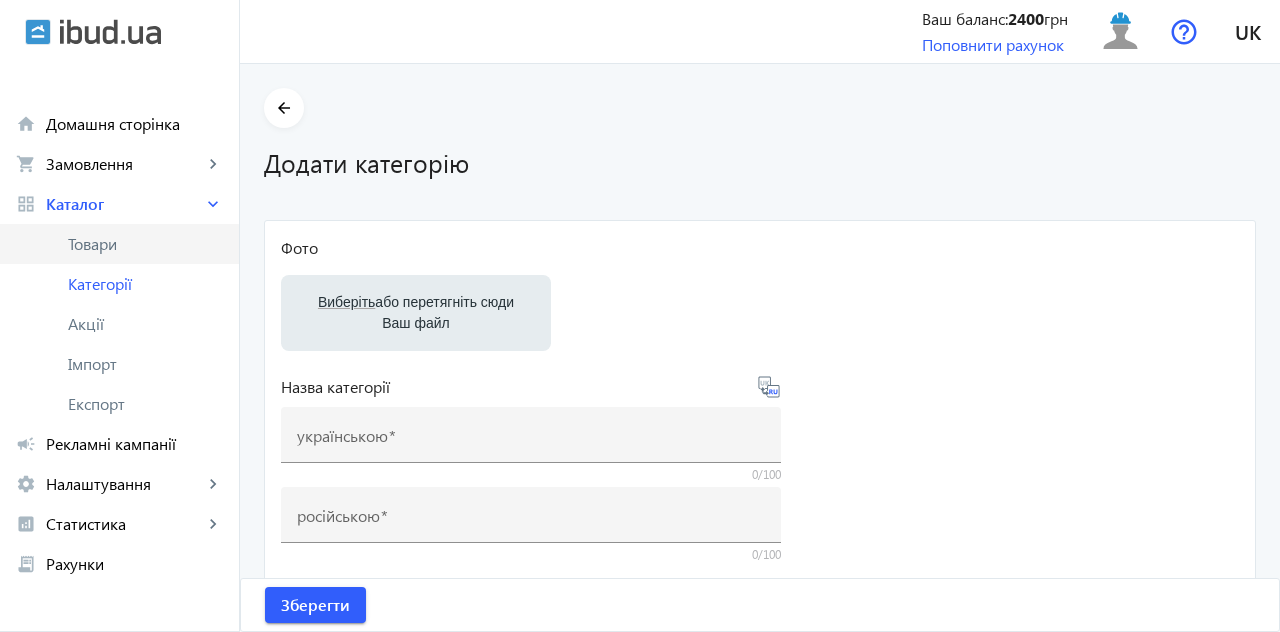 click on "Товари" 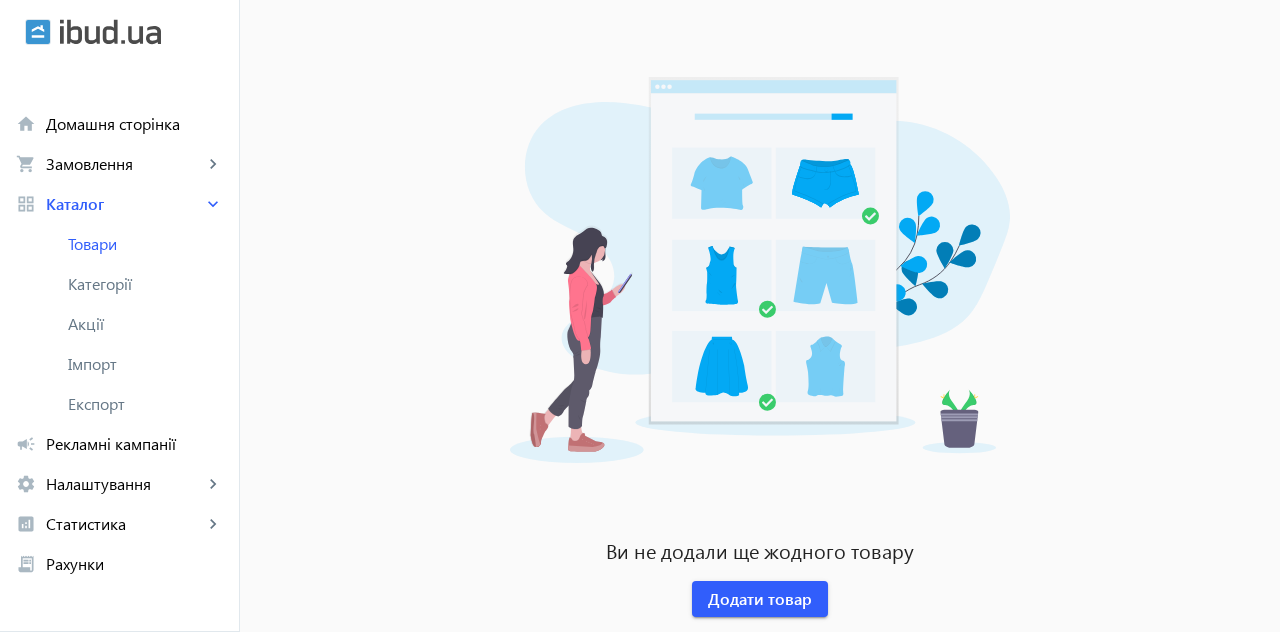 scroll, scrollTop: 230, scrollLeft: 0, axis: vertical 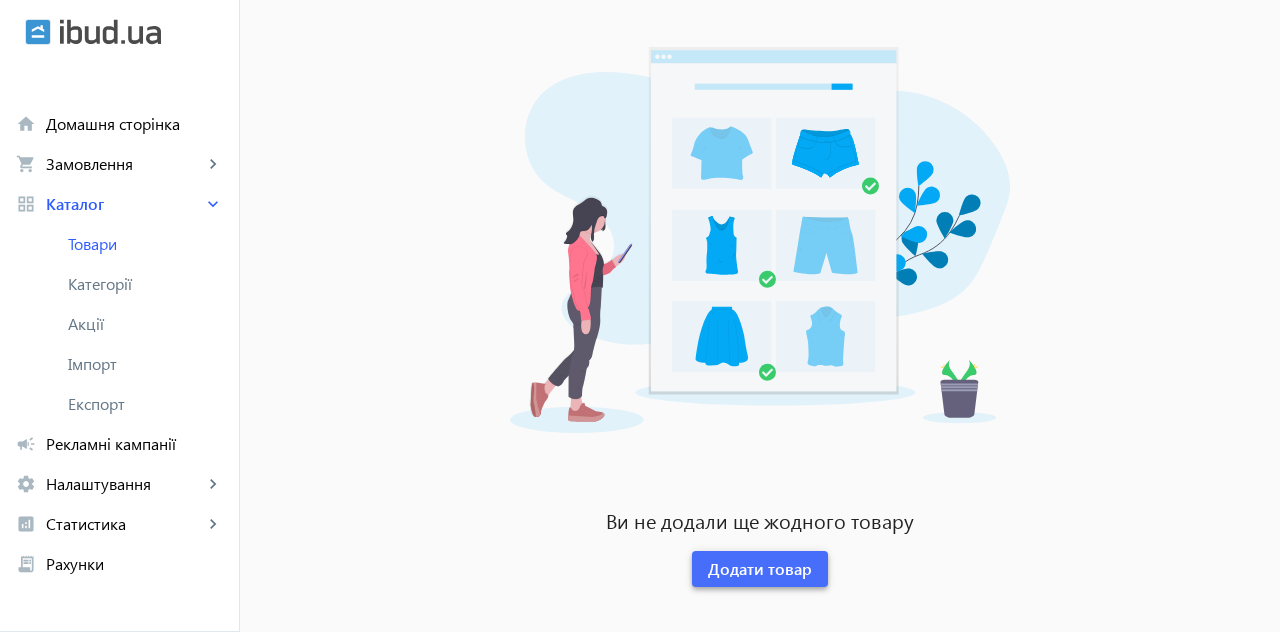 click on "Додати товар" 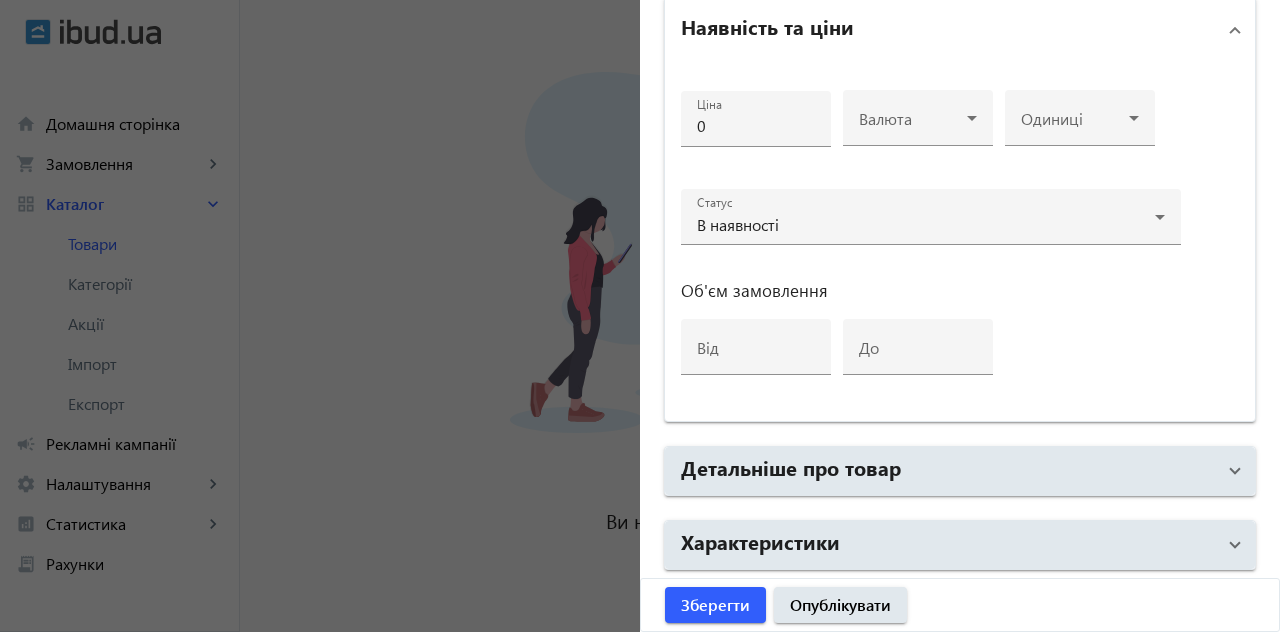 scroll, scrollTop: 858, scrollLeft: 0, axis: vertical 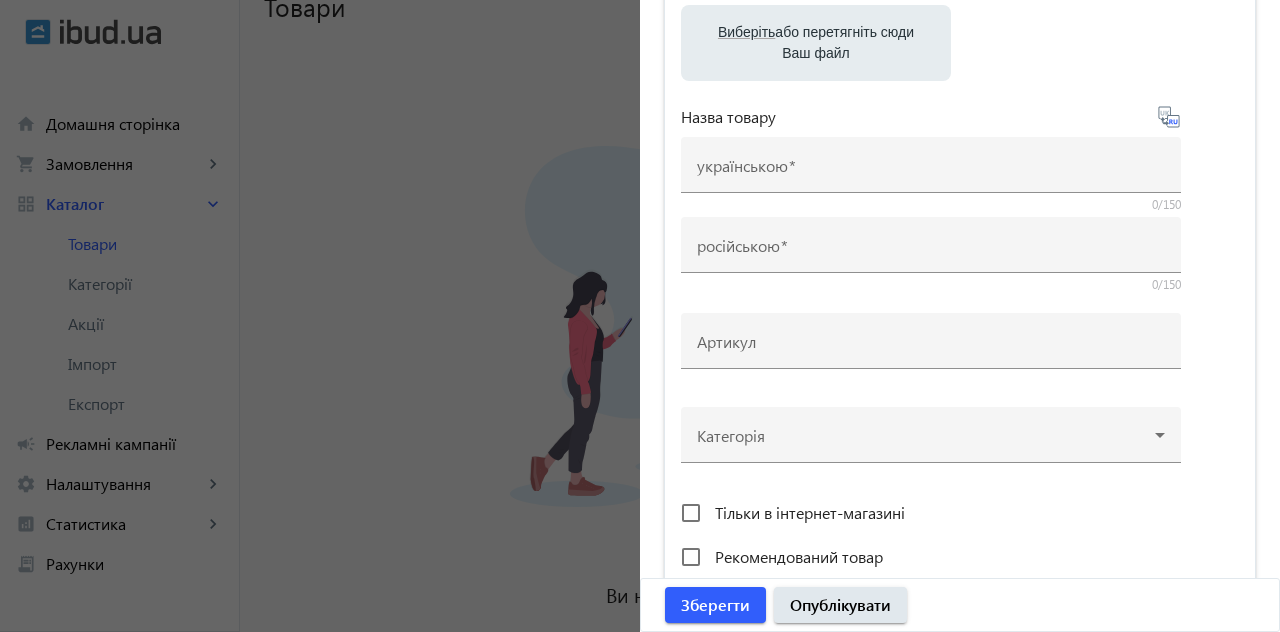 click 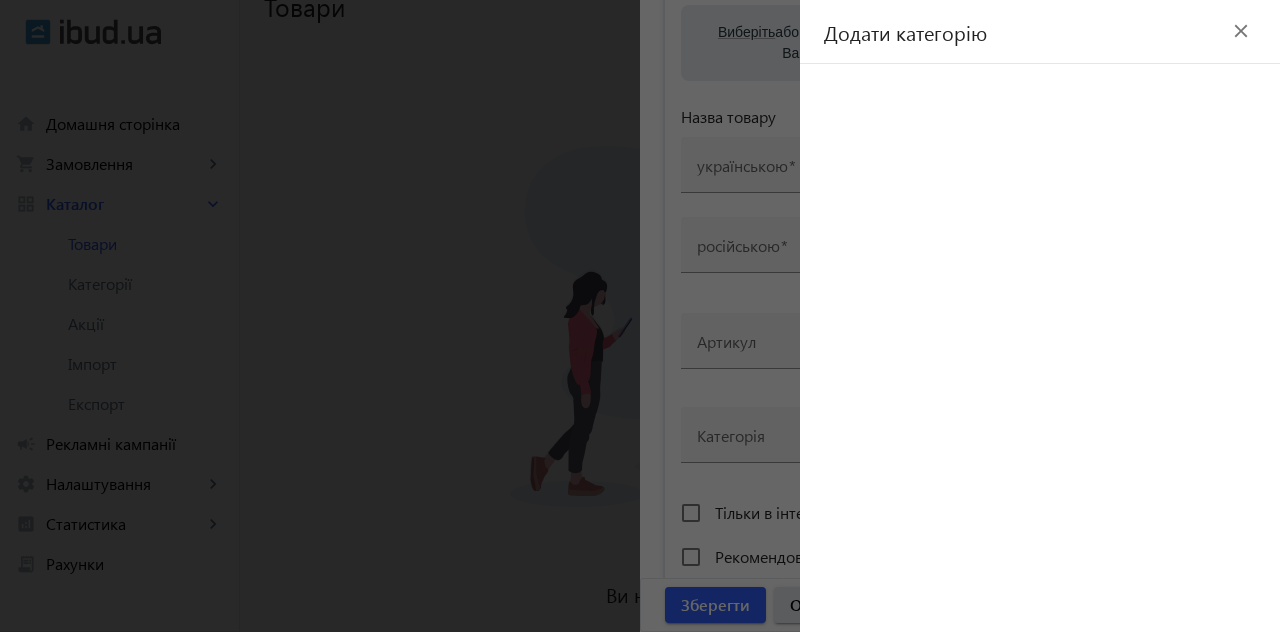 click on "close" 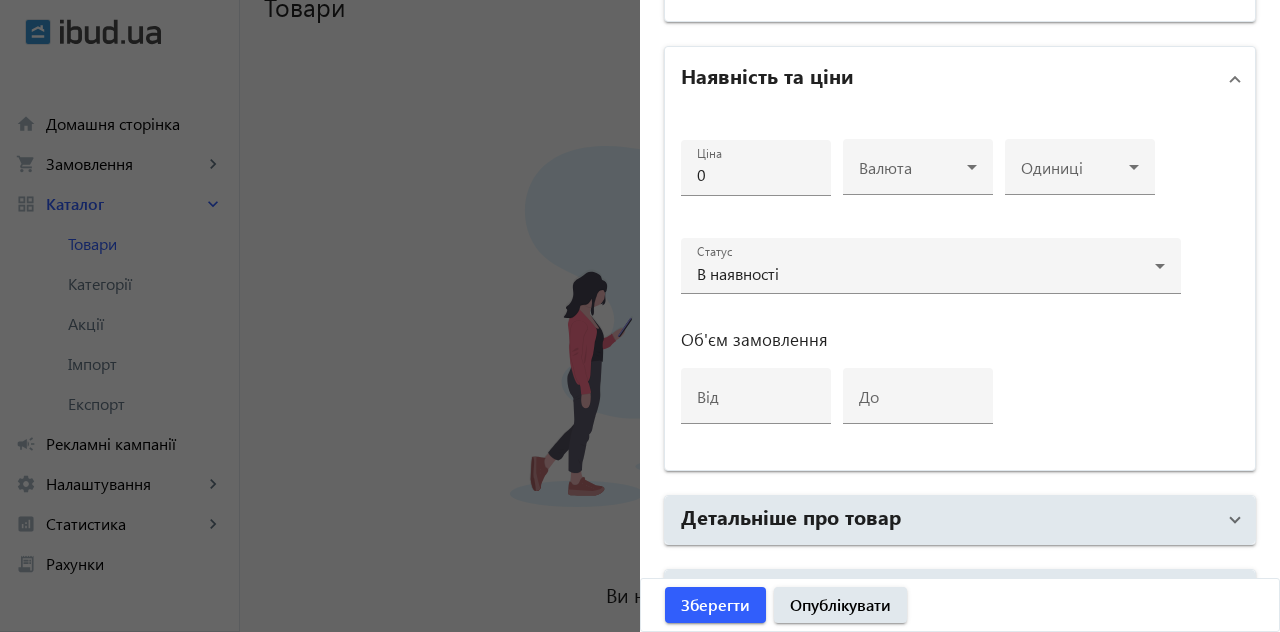 scroll, scrollTop: 762, scrollLeft: 0, axis: vertical 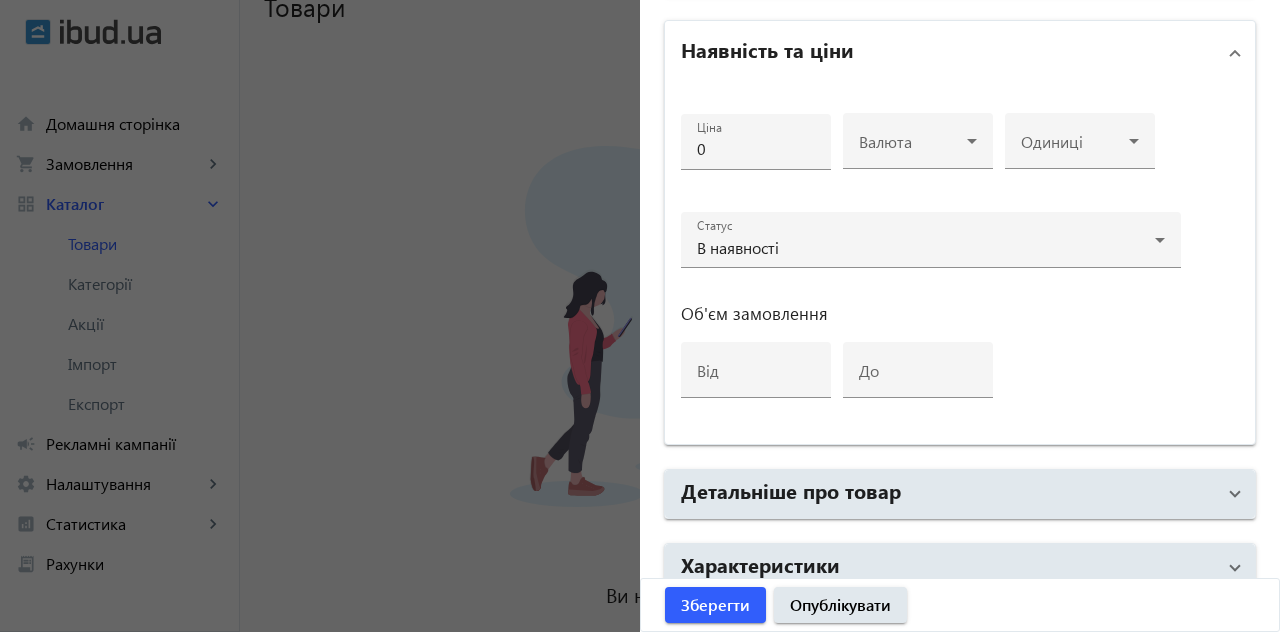 click on "SEO" at bounding box center [956, 642] 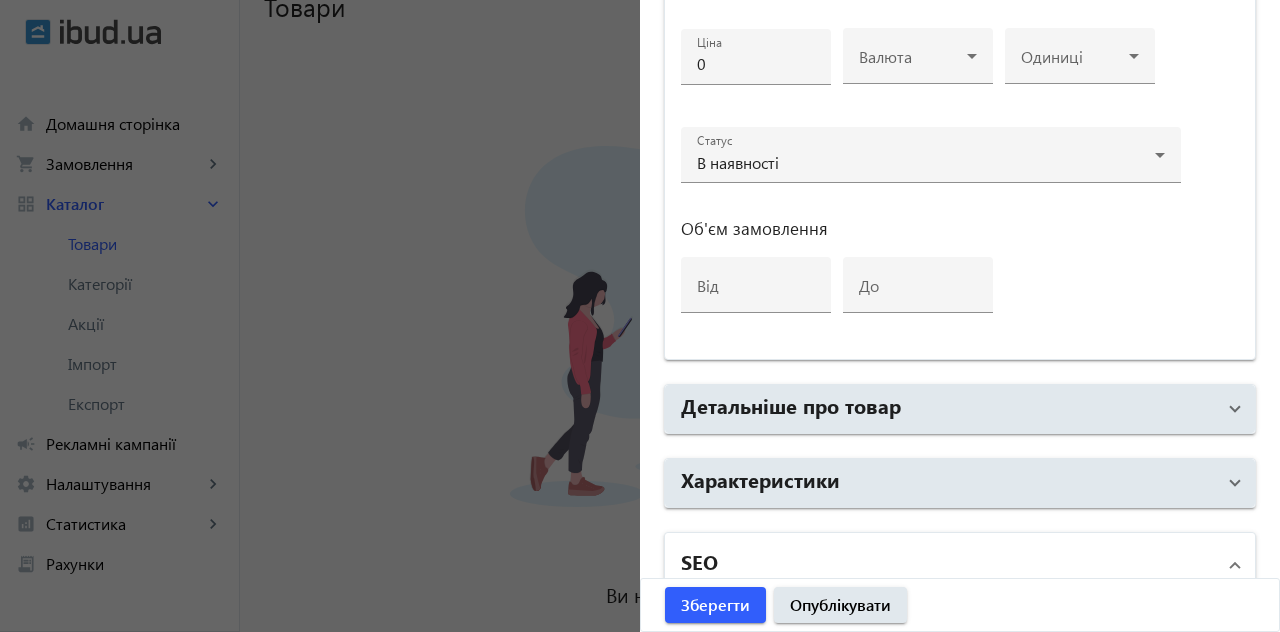 scroll, scrollTop: 804, scrollLeft: 0, axis: vertical 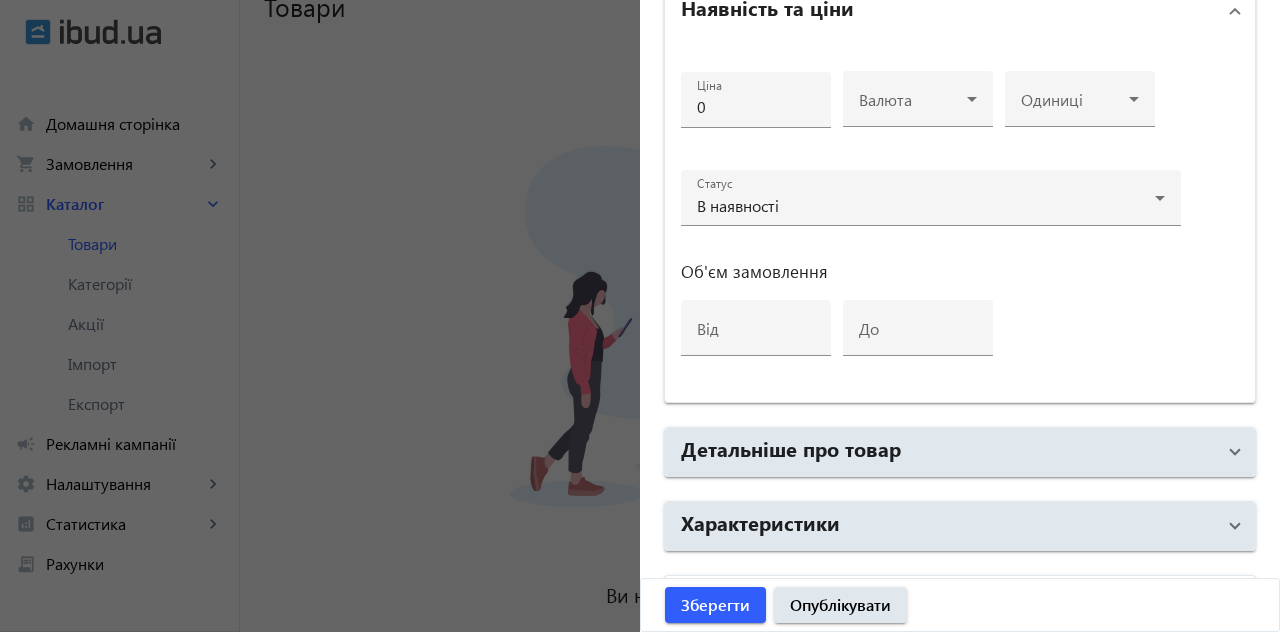 click at bounding box center (1235, 526) 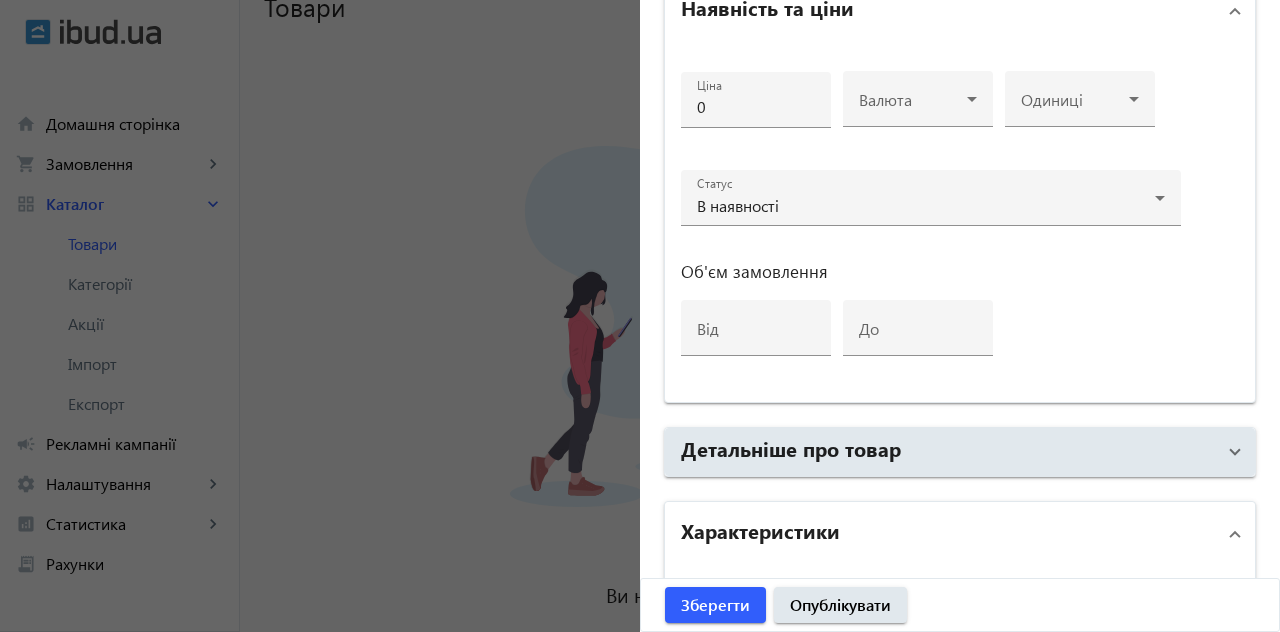 click on "Характеристики" at bounding box center [956, 534] 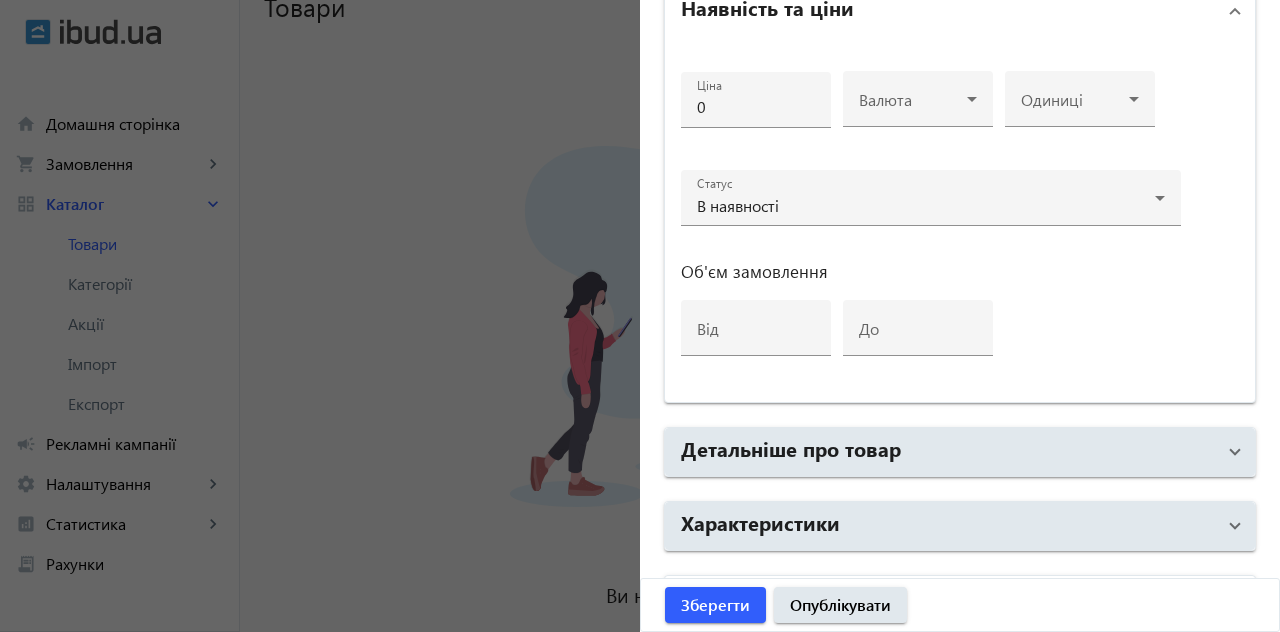 click at bounding box center (1235, 608) 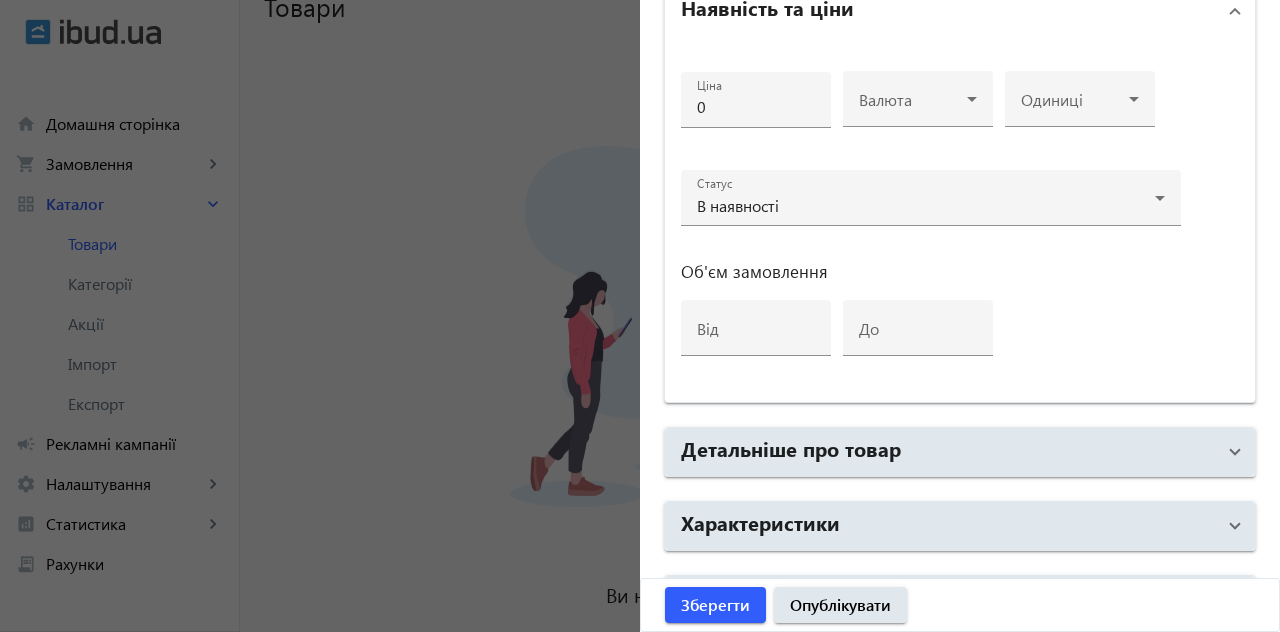 scroll, scrollTop: 762, scrollLeft: 0, axis: vertical 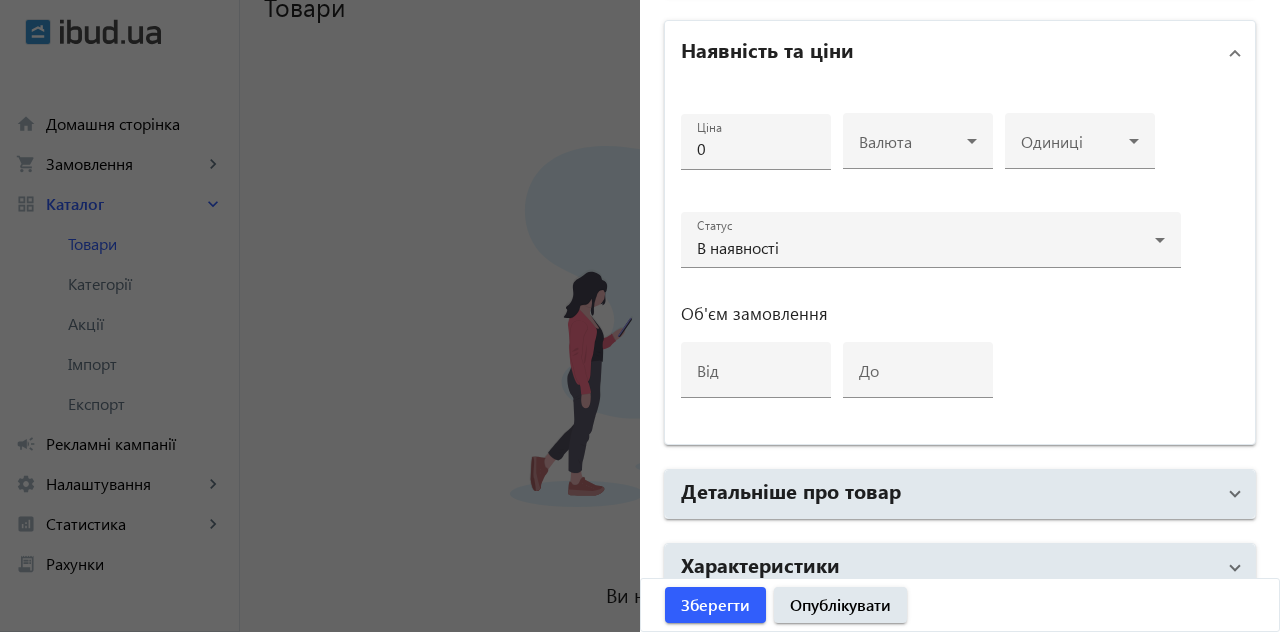 click on "Детальніше про товар" at bounding box center [948, 494] 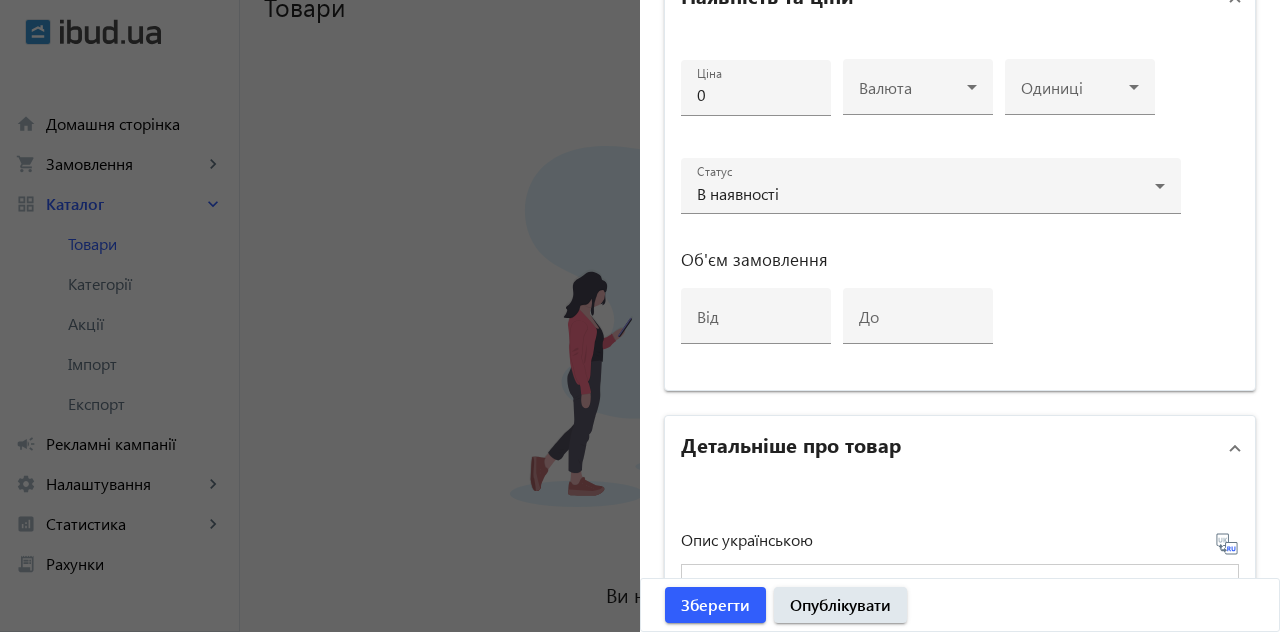 scroll, scrollTop: 813, scrollLeft: 0, axis: vertical 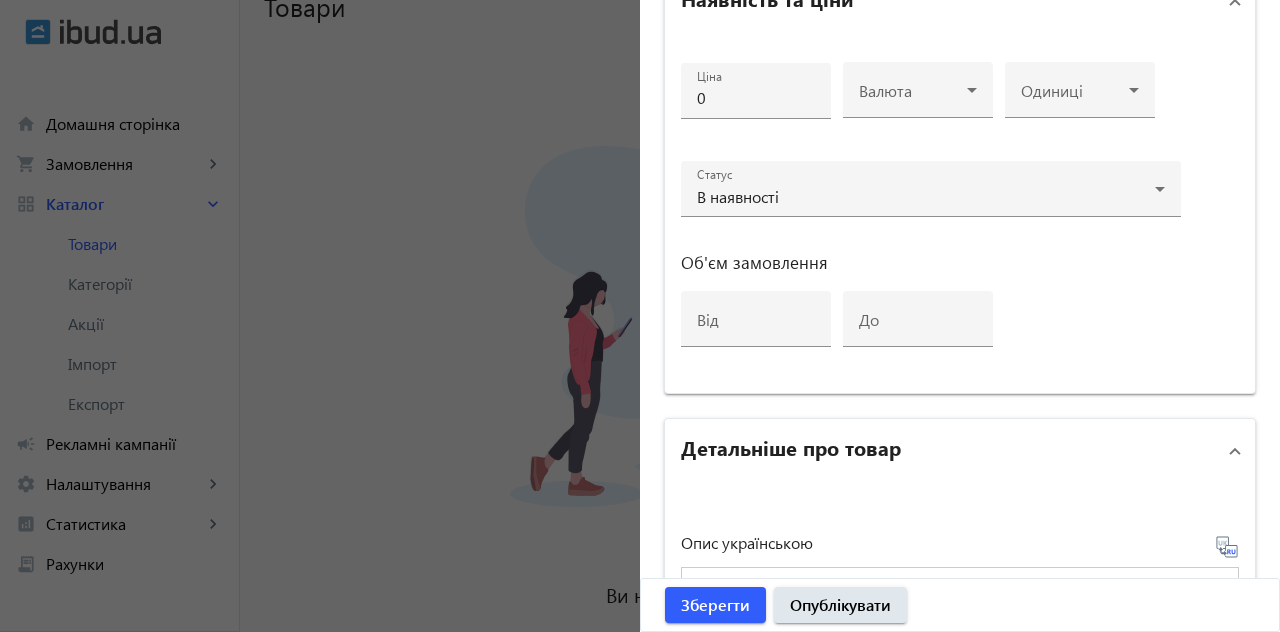 click on "Детальніше про товар" at bounding box center [960, 451] 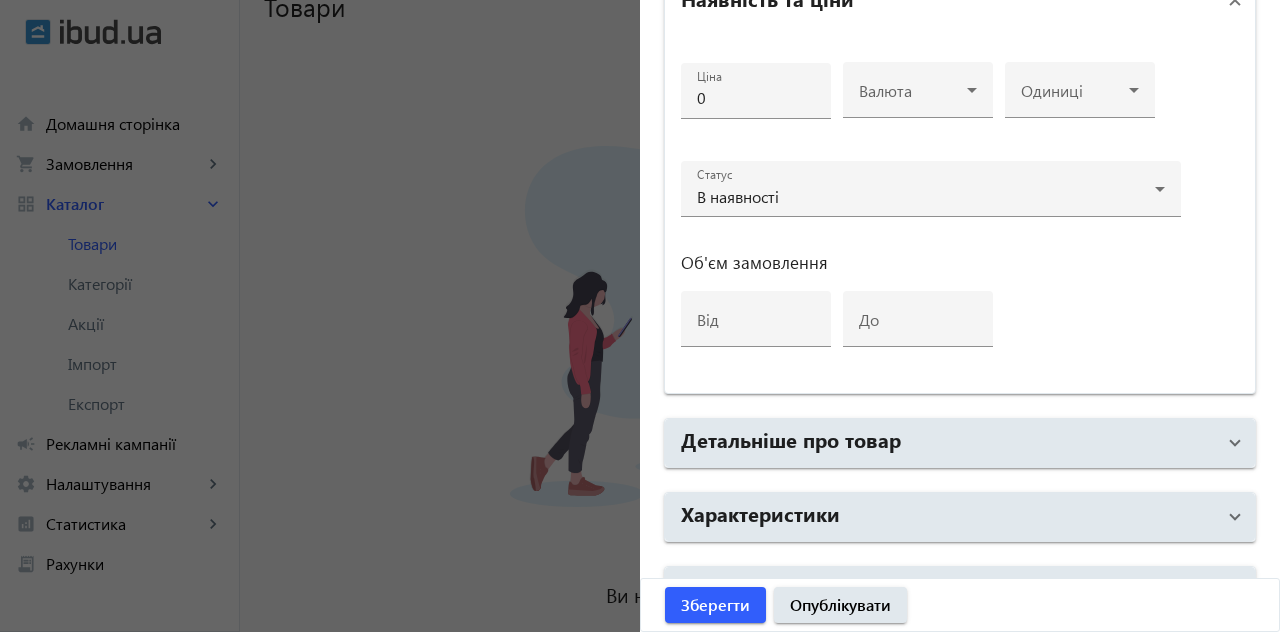 scroll, scrollTop: 762, scrollLeft: 0, axis: vertical 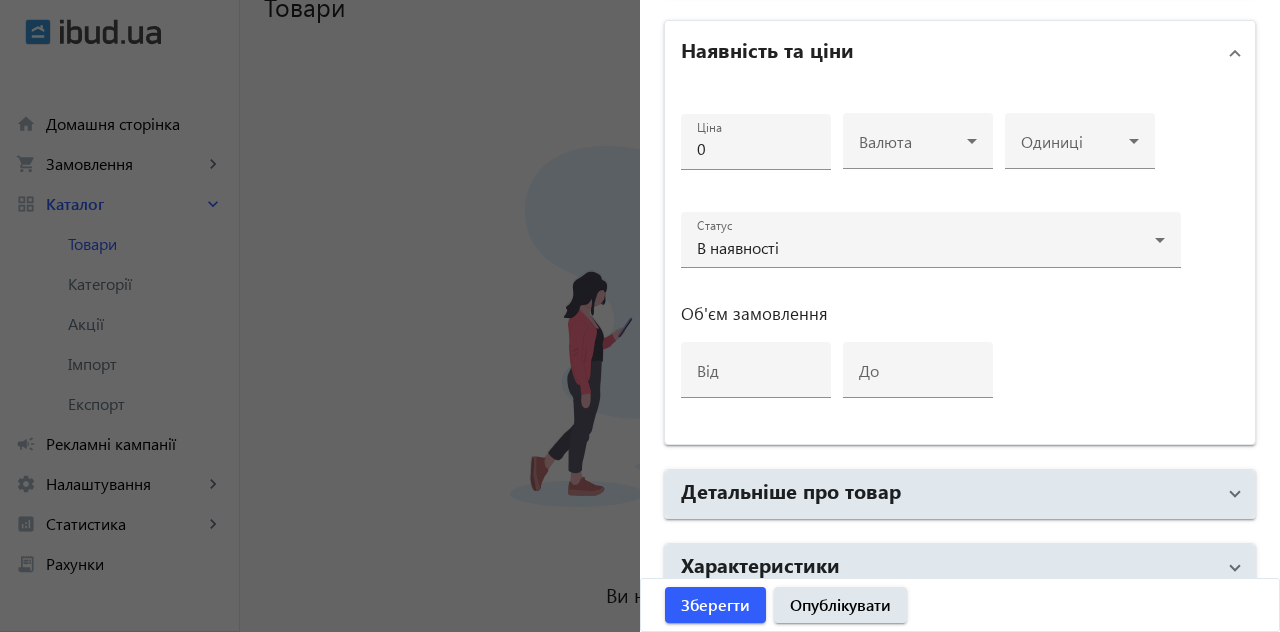 click 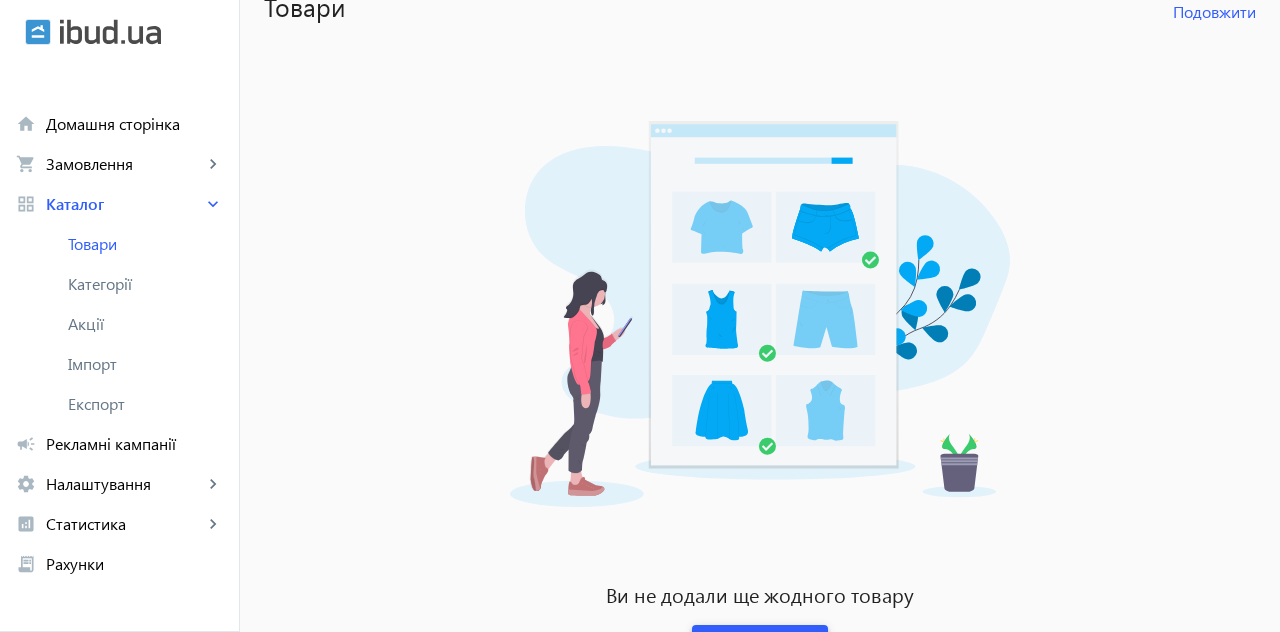 scroll, scrollTop: 0, scrollLeft: 0, axis: both 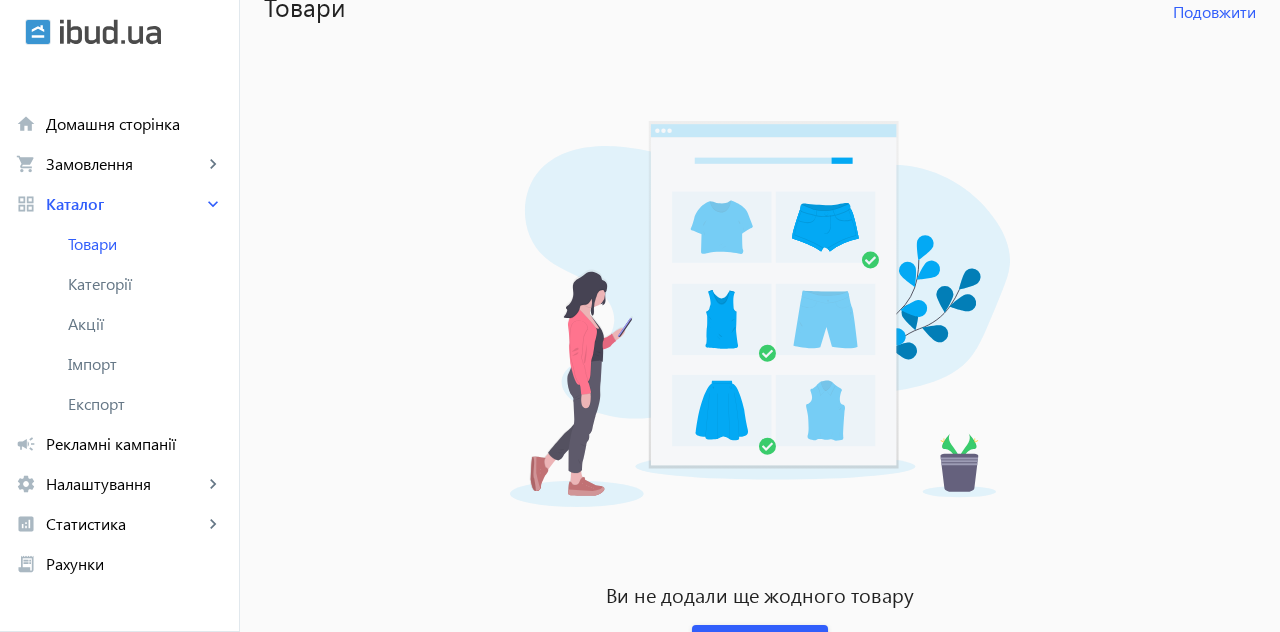 click on "Домашня сторінка" at bounding box center [134, 124] 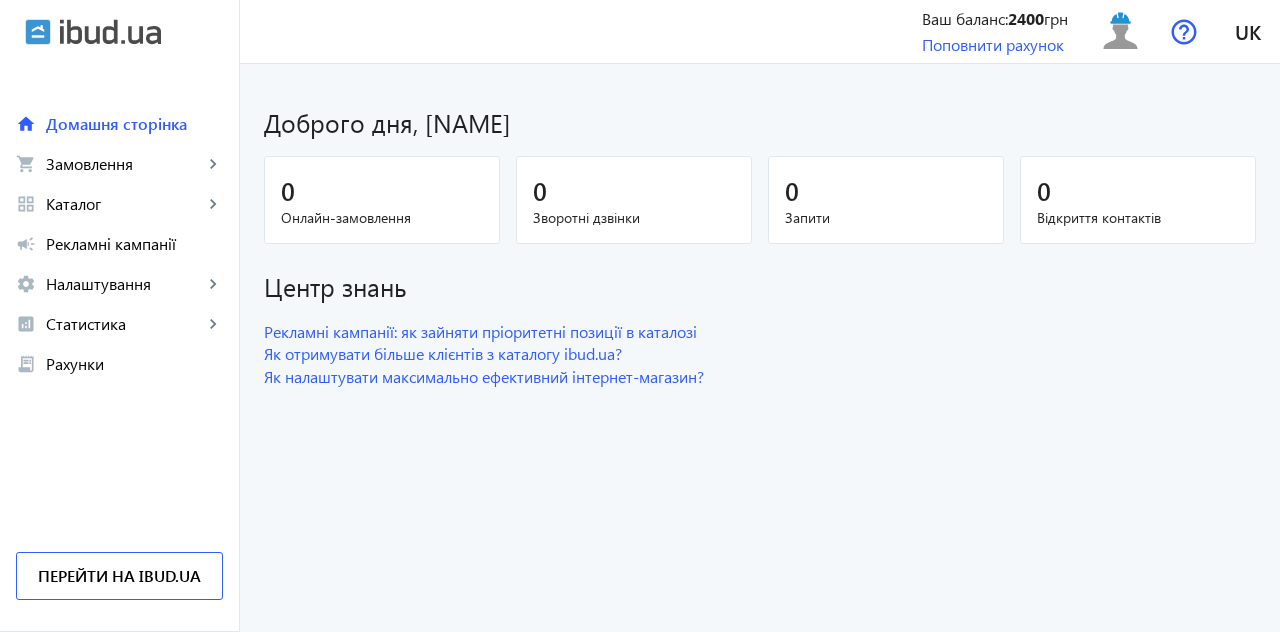 scroll, scrollTop: 0, scrollLeft: 0, axis: both 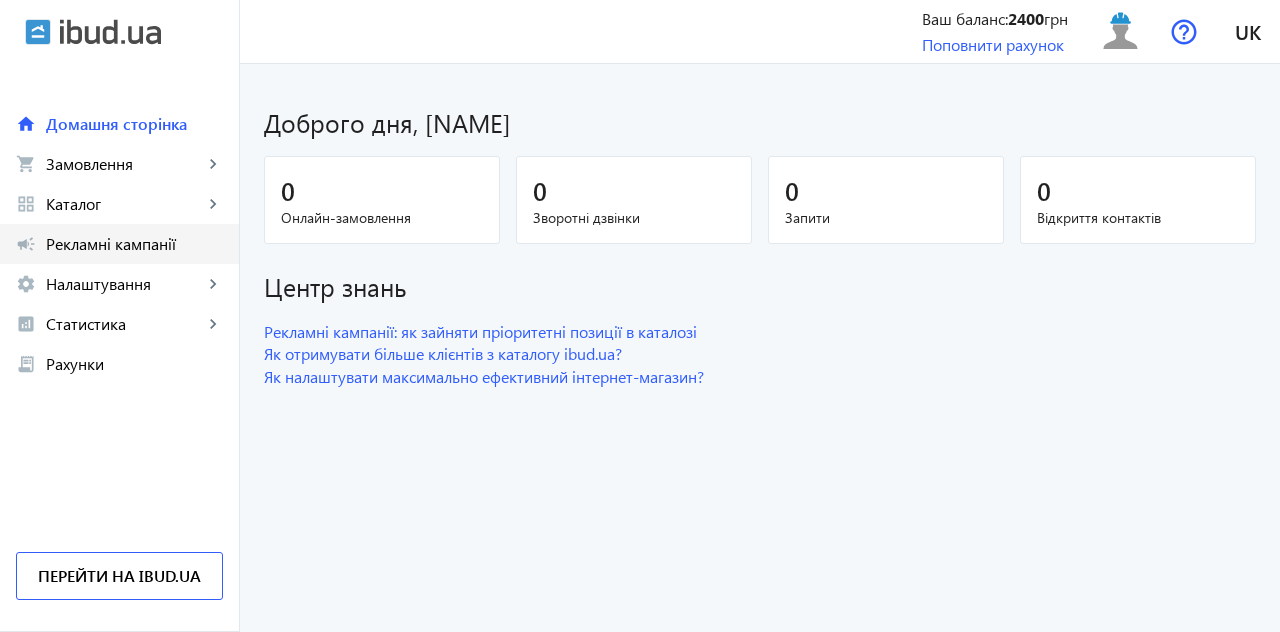 click on "Рекламні кампанії" 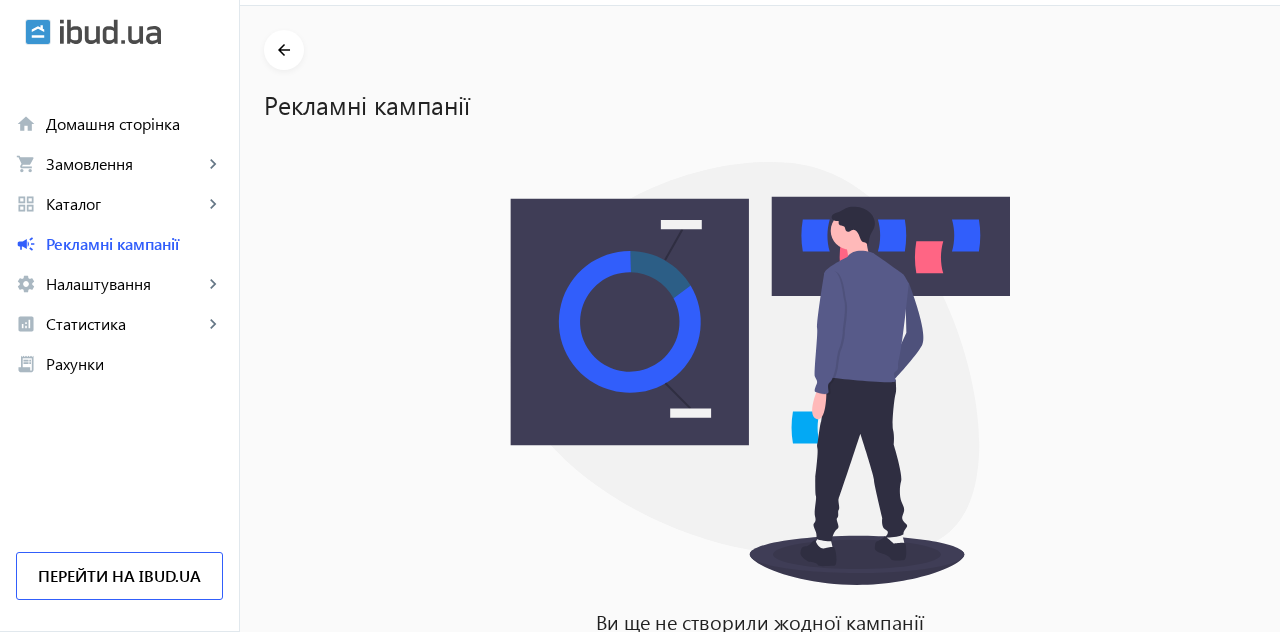 scroll, scrollTop: 74, scrollLeft: 0, axis: vertical 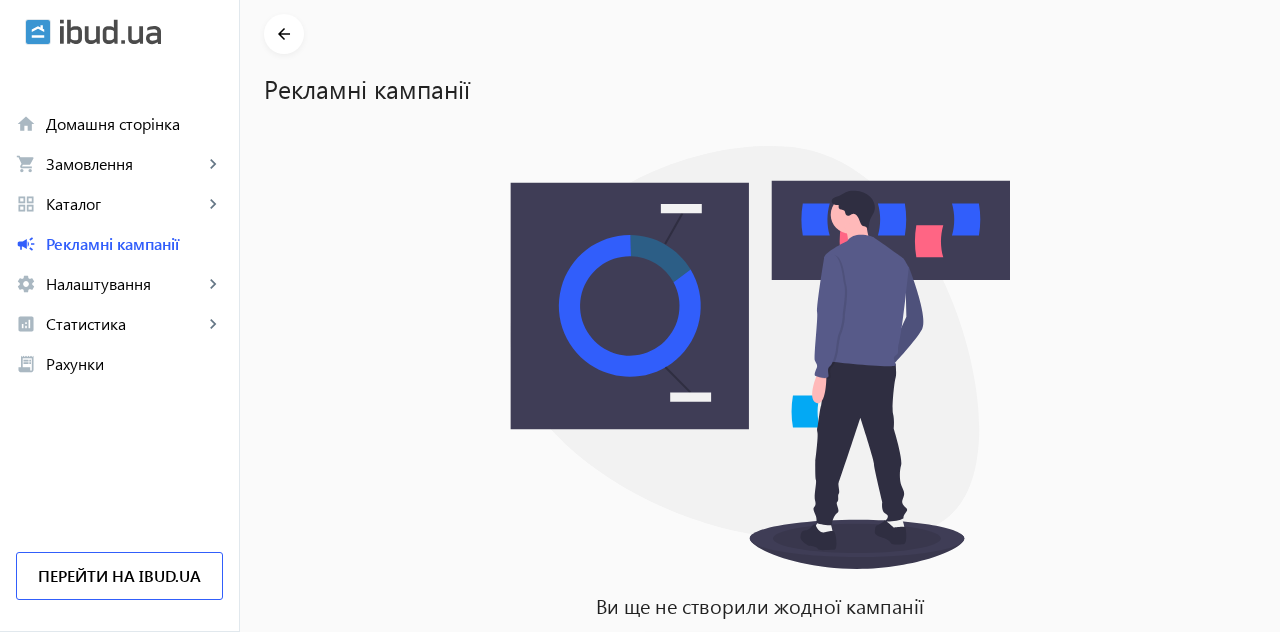 click on "Статистика" 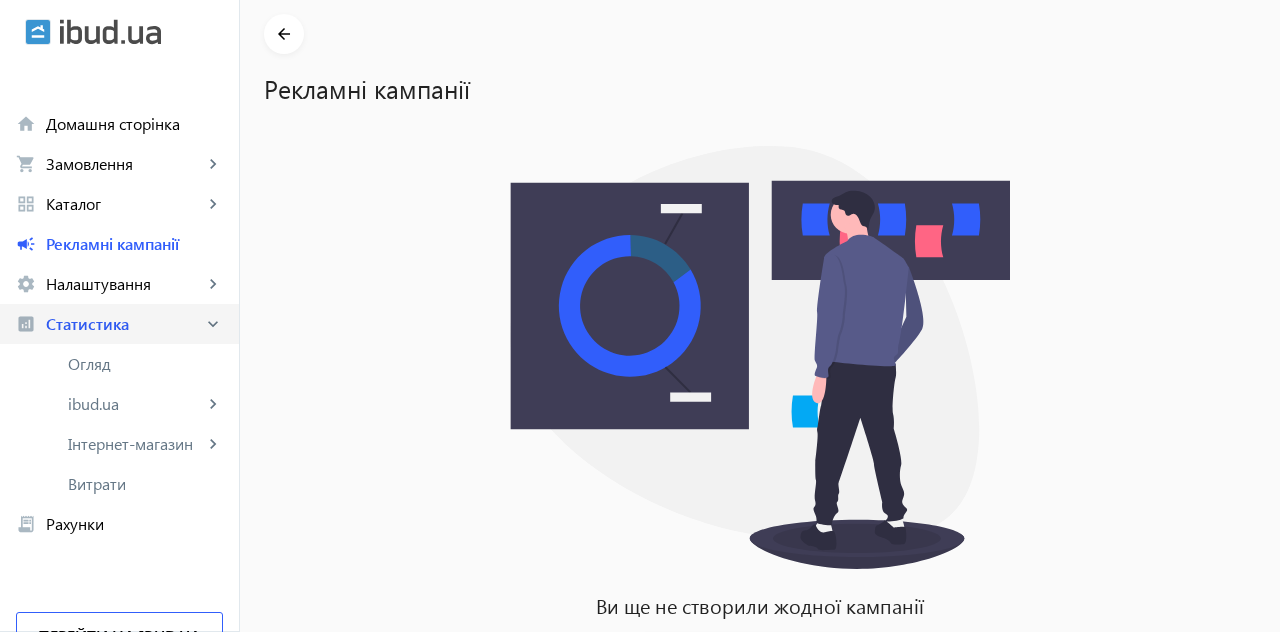 click on "Статистика" 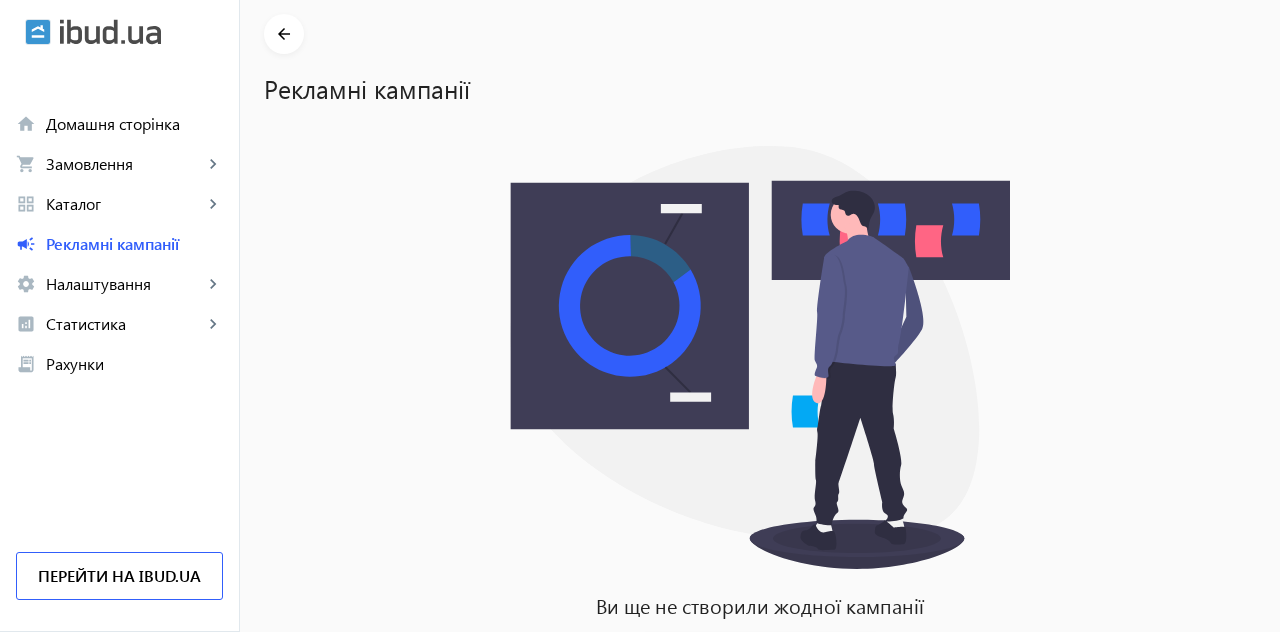 scroll, scrollTop: 0, scrollLeft: 0, axis: both 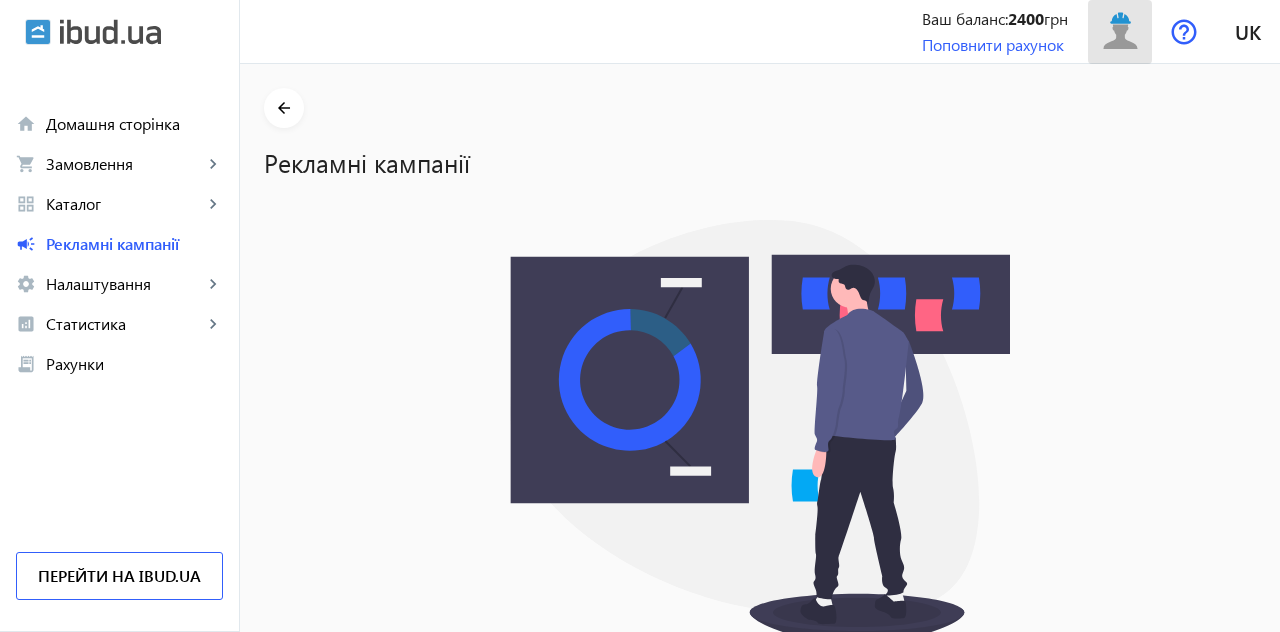 click 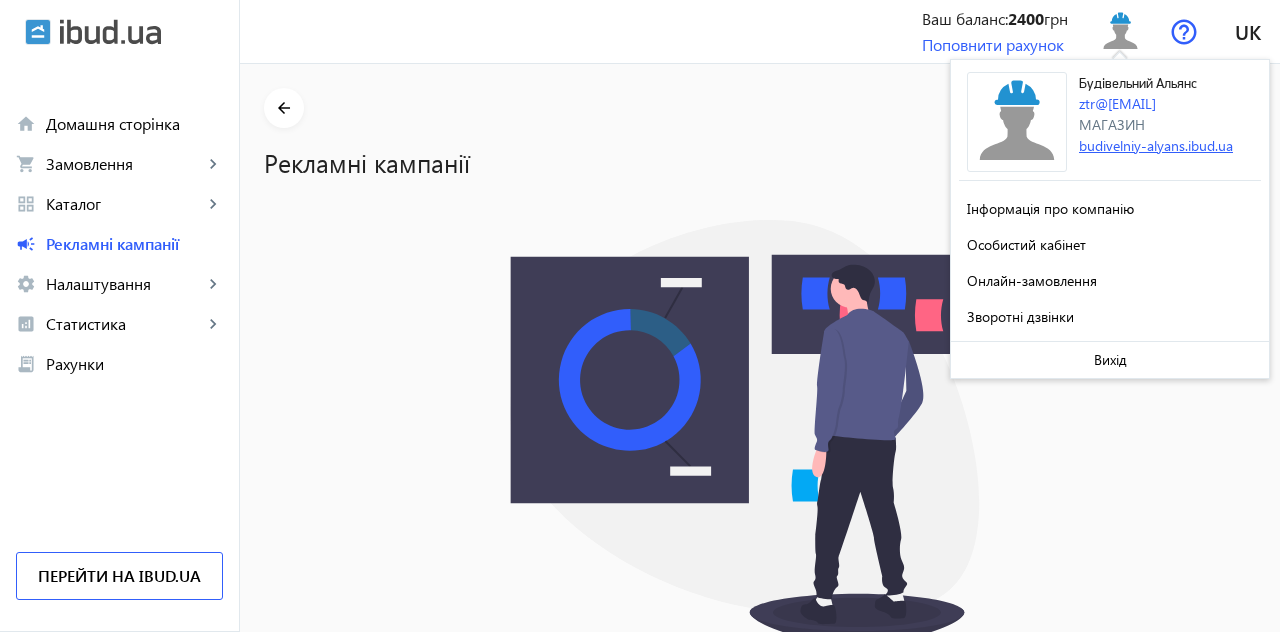 click on "budivelniy-alyans.ibud.ua" 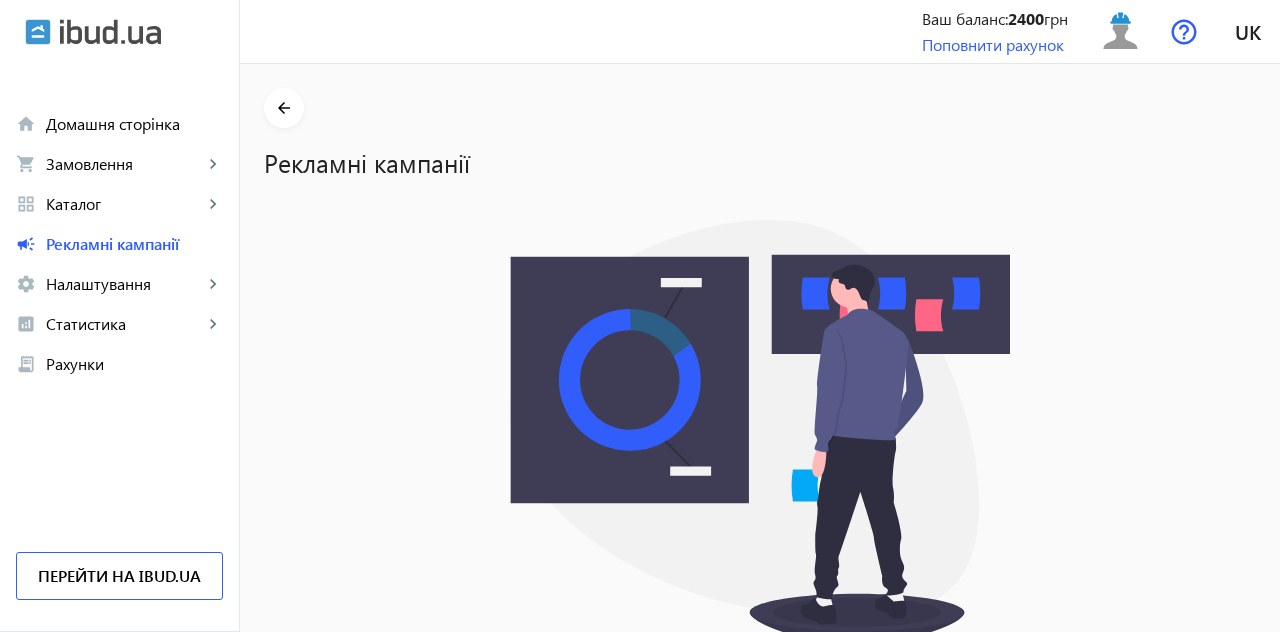 click on "Поповнити рахунок" 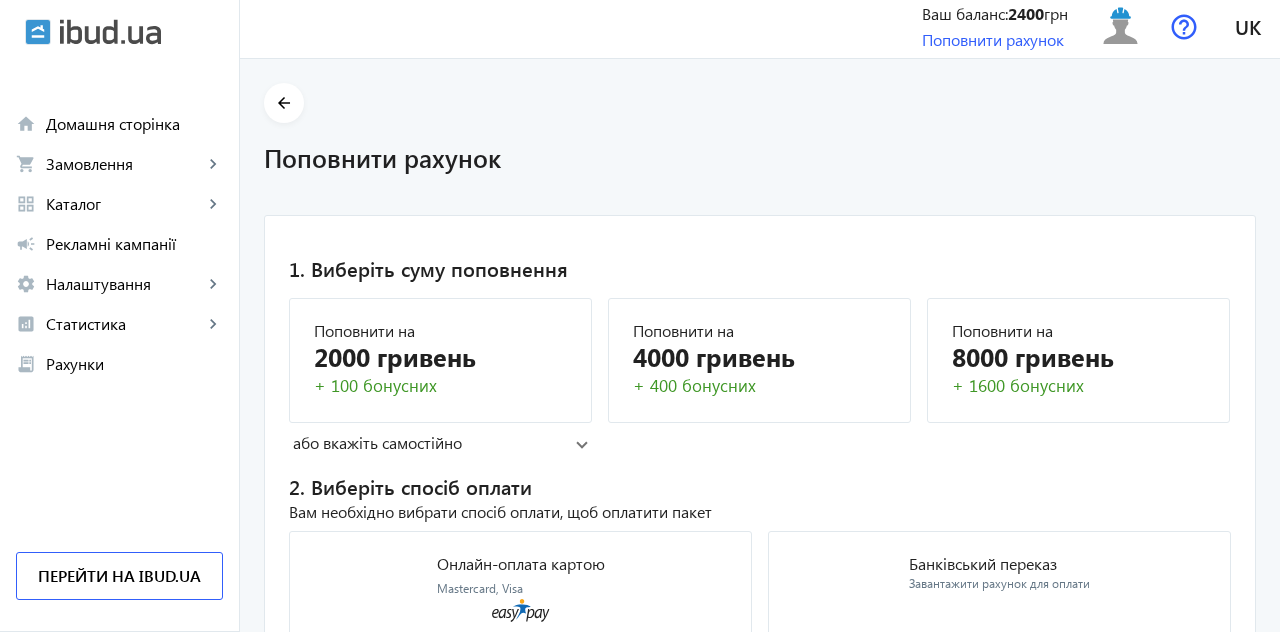 scroll, scrollTop: 0, scrollLeft: 0, axis: both 